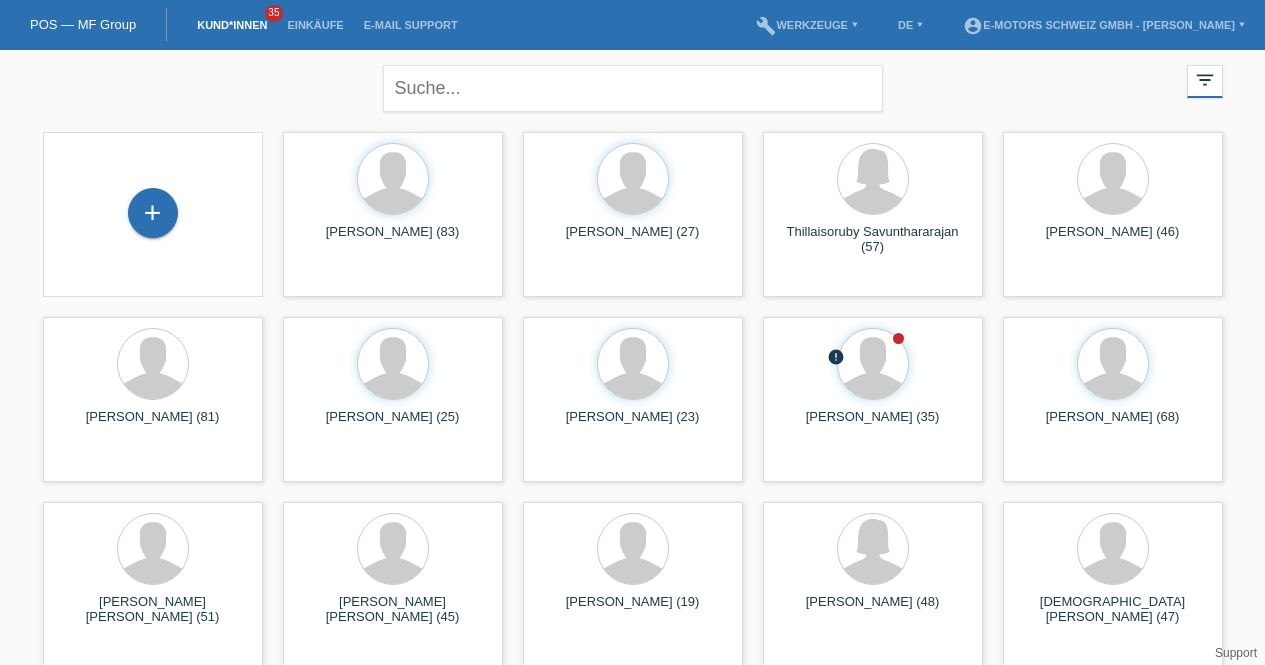 scroll, scrollTop: 0, scrollLeft: 0, axis: both 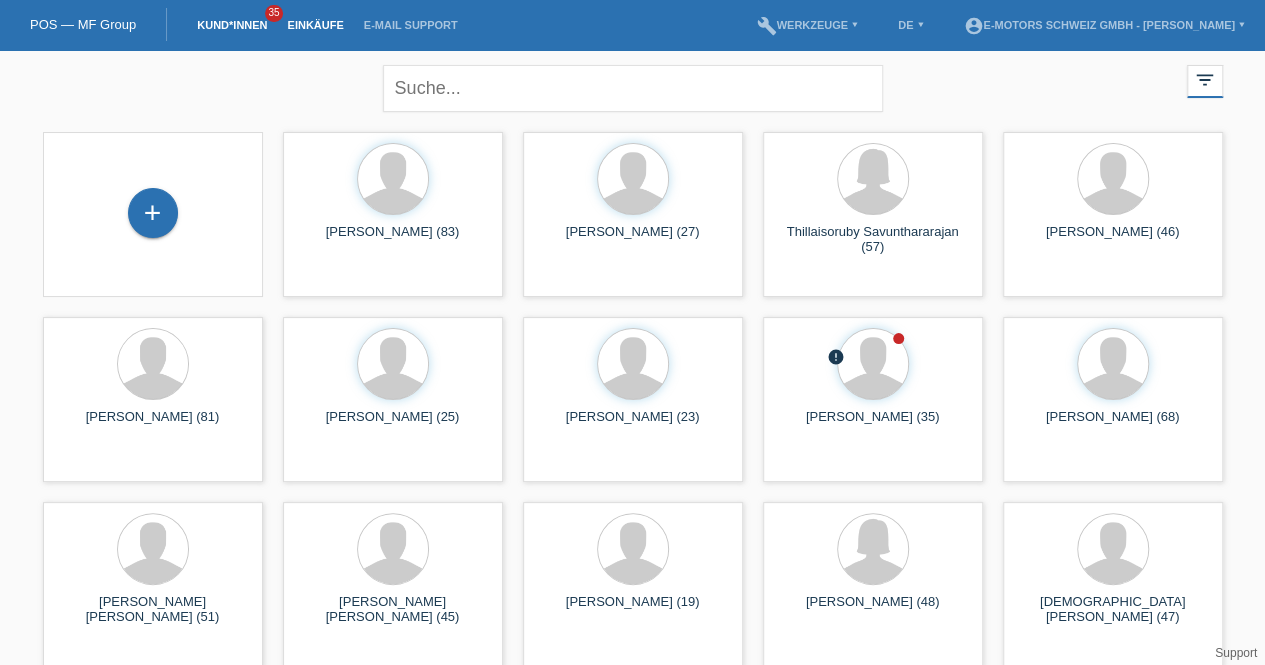 click on "Einkäufe" at bounding box center (315, 25) 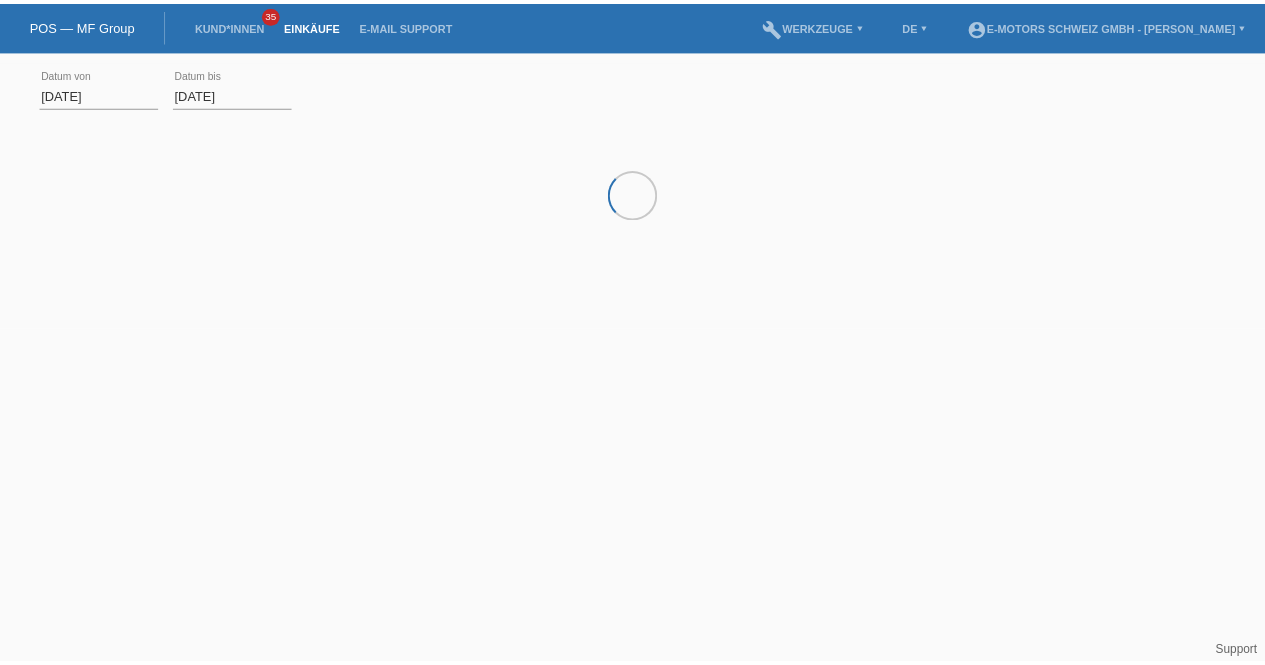 scroll, scrollTop: 0, scrollLeft: 0, axis: both 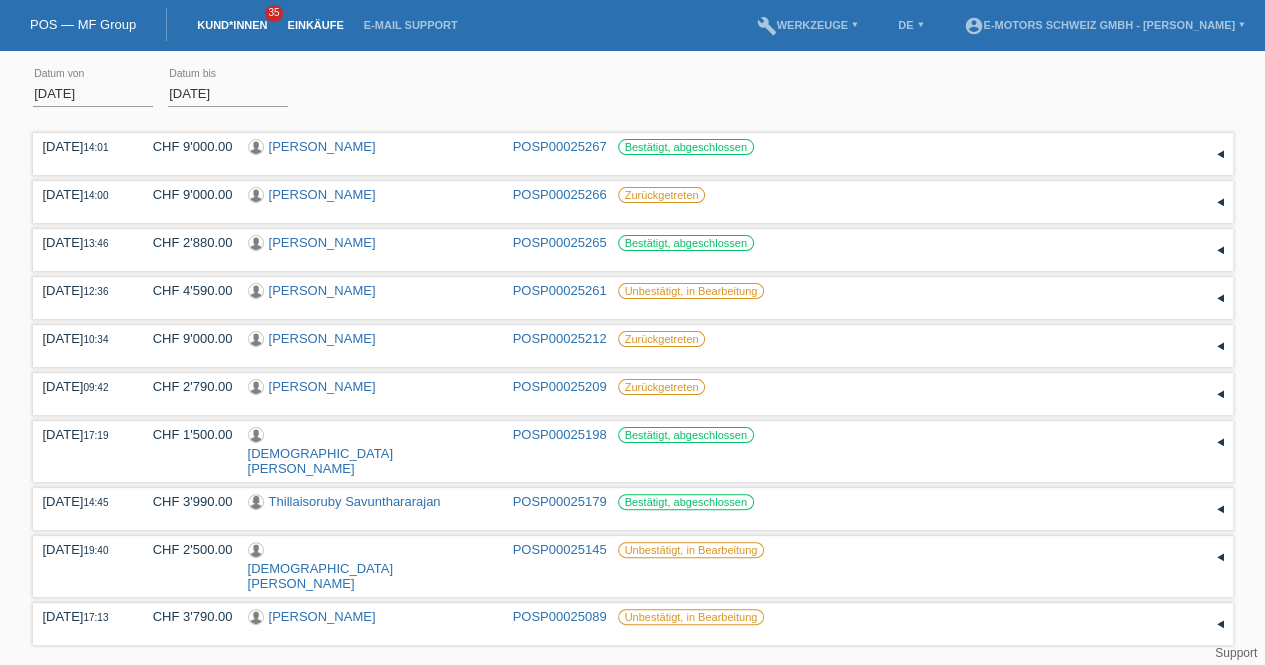 click on "Kund*innen" at bounding box center [232, 25] 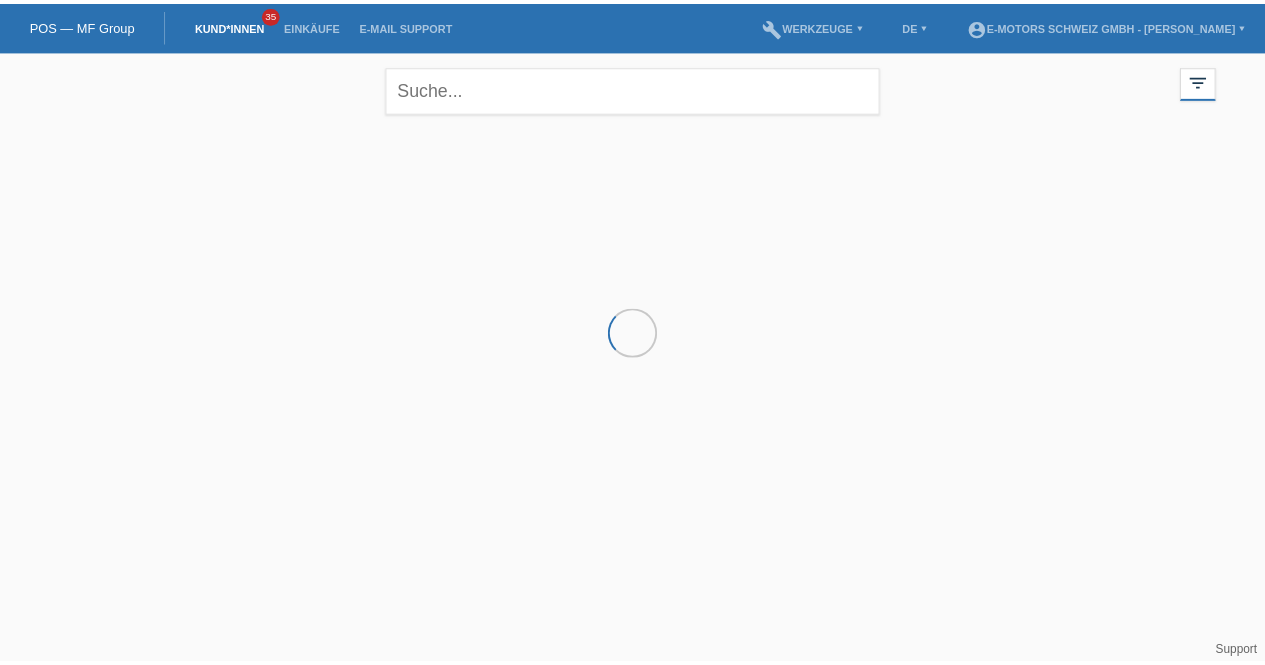 scroll, scrollTop: 0, scrollLeft: 0, axis: both 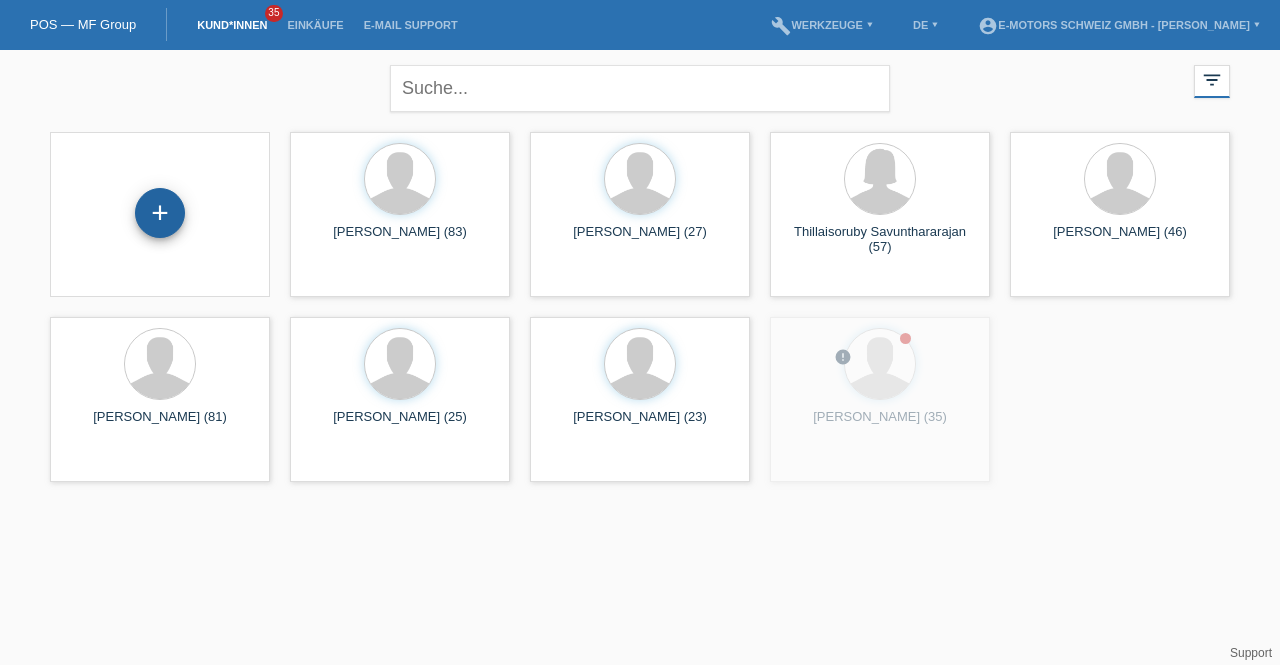 click on "+" at bounding box center (160, 213) 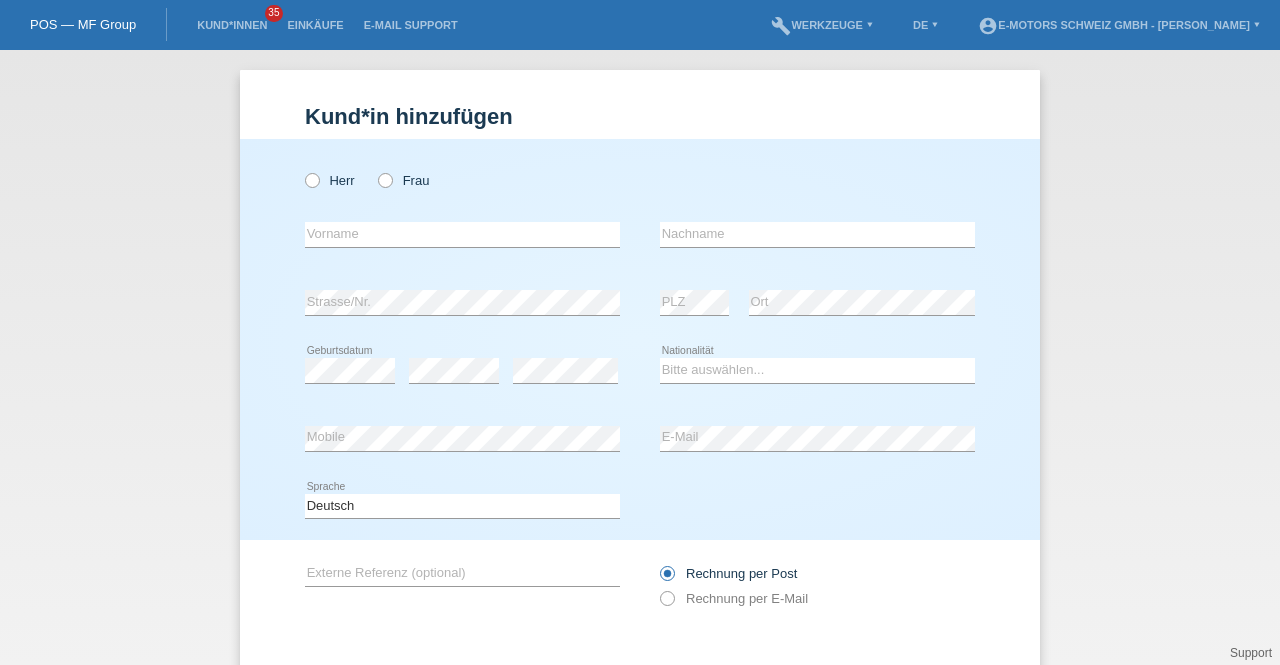 scroll, scrollTop: 0, scrollLeft: 0, axis: both 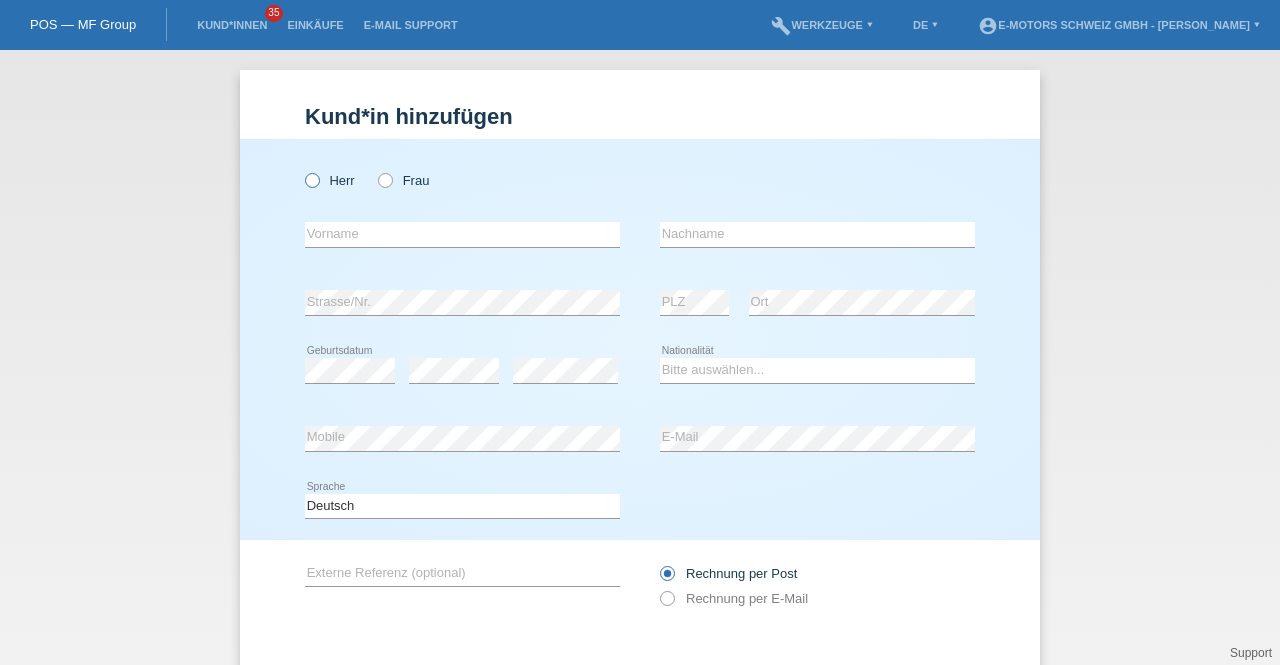 click at bounding box center (302, 170) 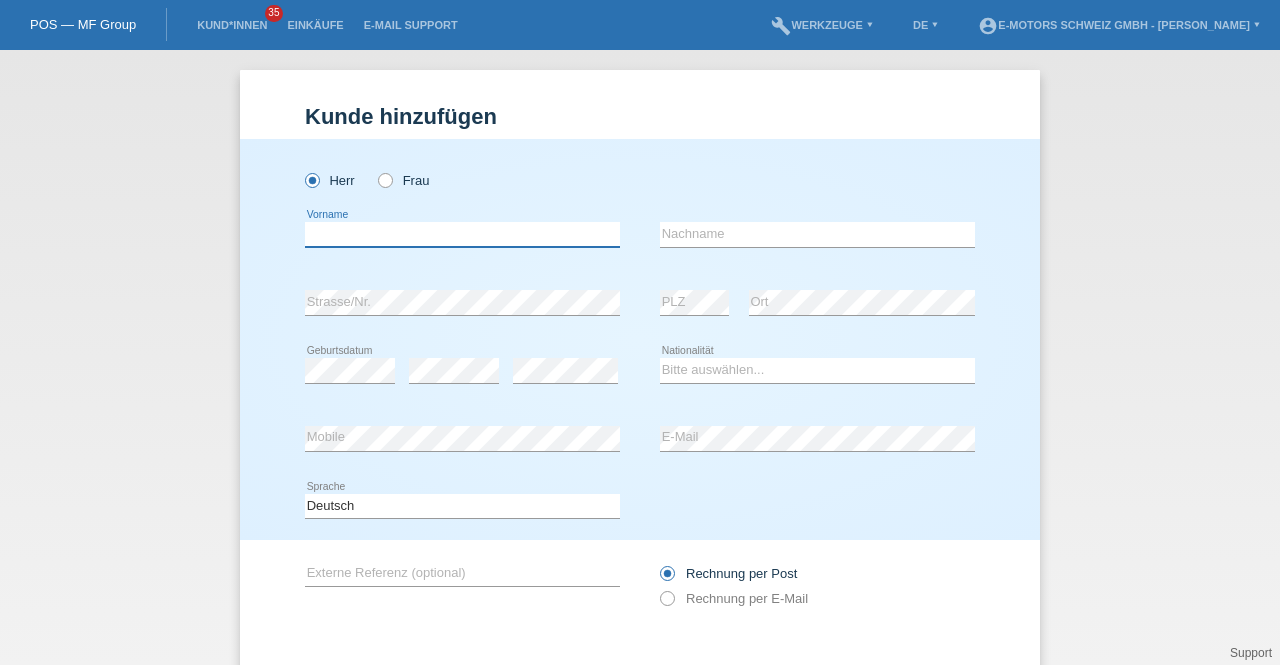 click at bounding box center [462, 234] 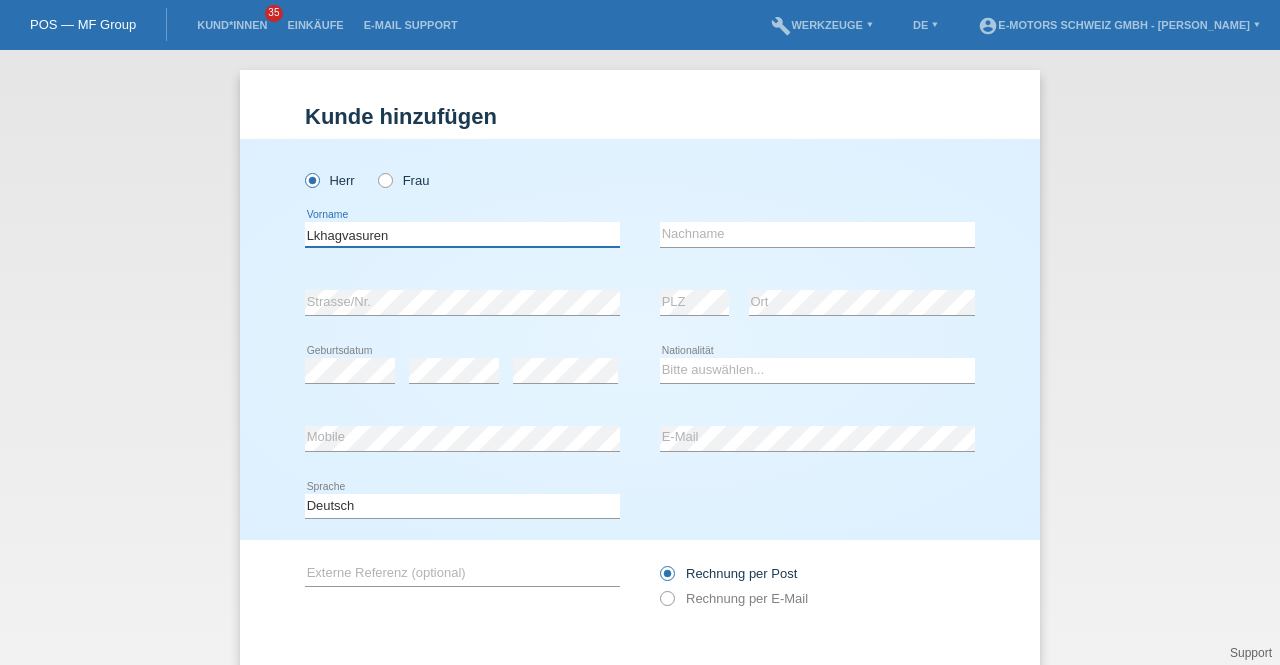 click on "Lkhagvasuren" at bounding box center (462, 234) 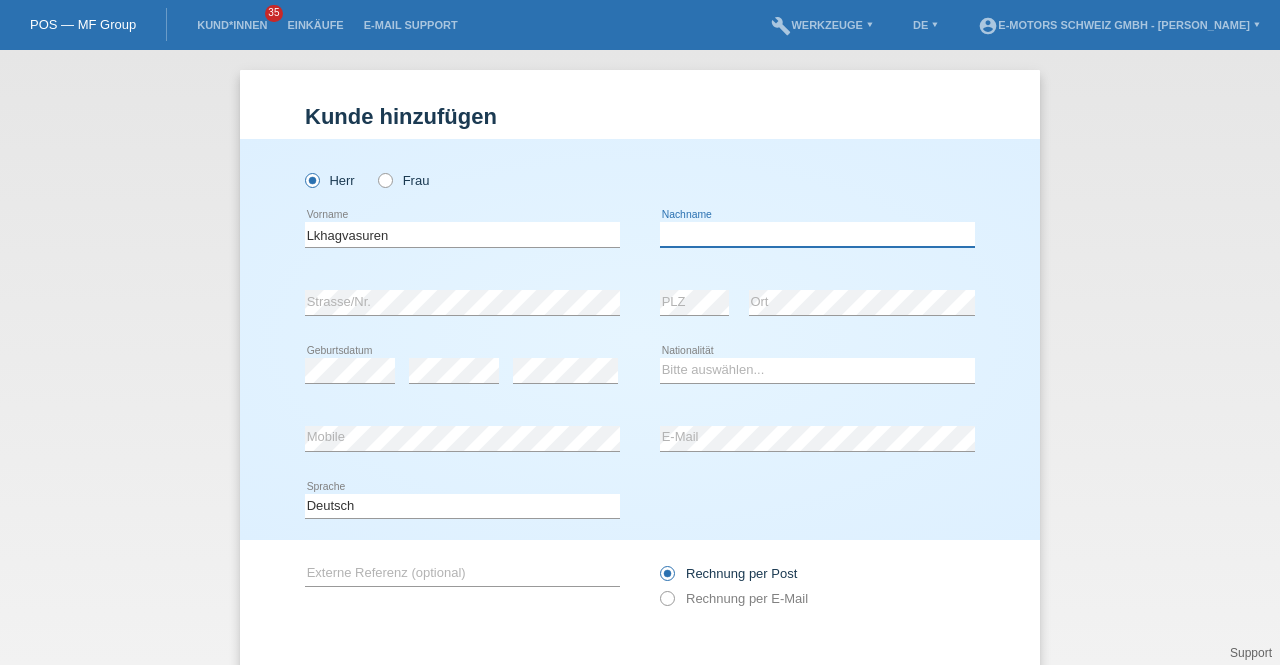 click at bounding box center (817, 234) 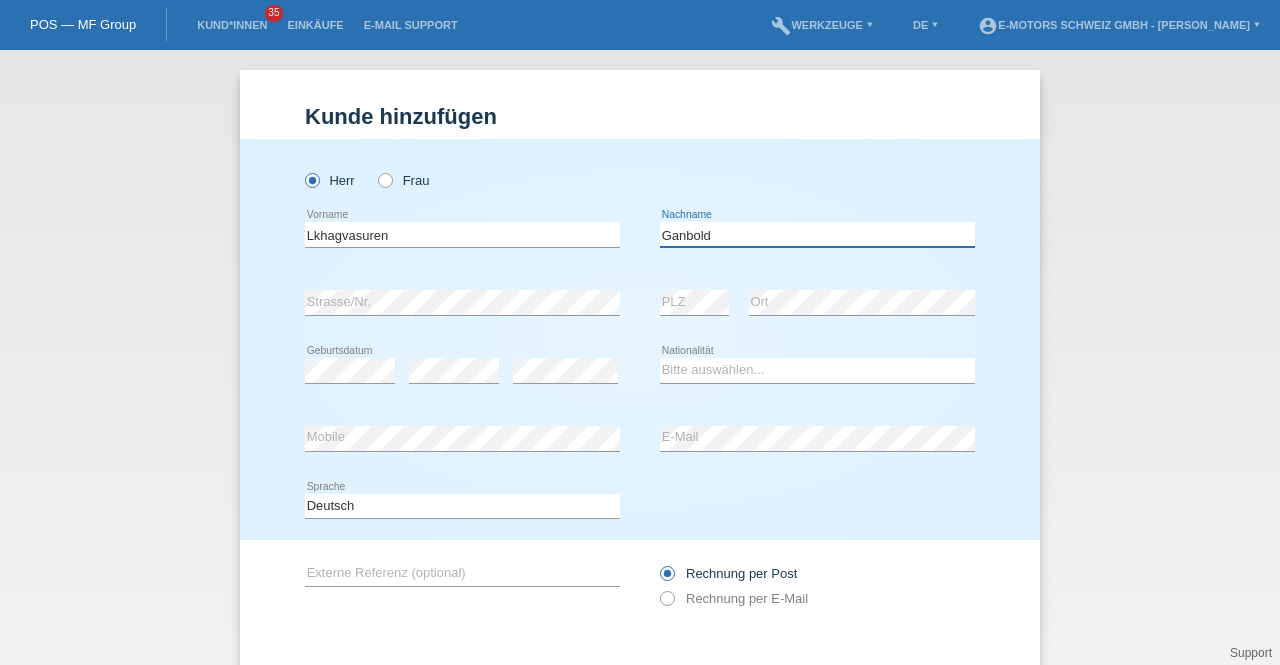 type on "Ganbold" 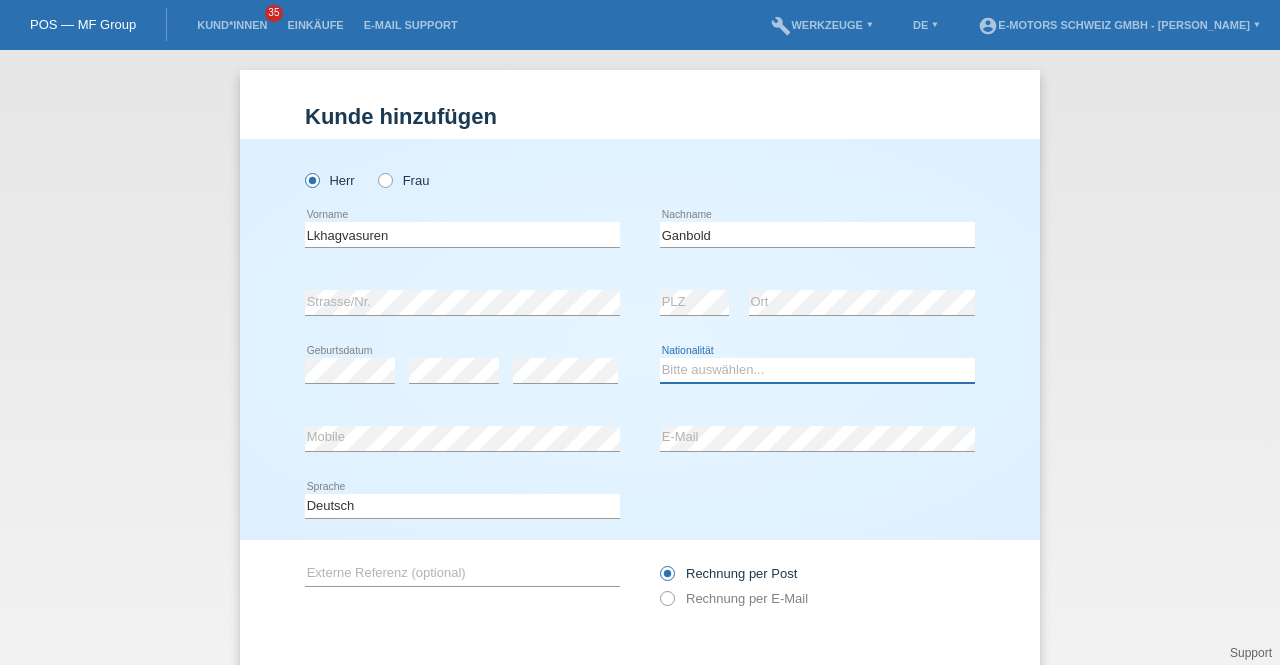 click on "Bitte auswählen...
Schweiz
Deutschland
Liechtenstein
Österreich
------------
Afghanistan
Ägypten
Åland
Albanien
Algerien" at bounding box center [817, 370] 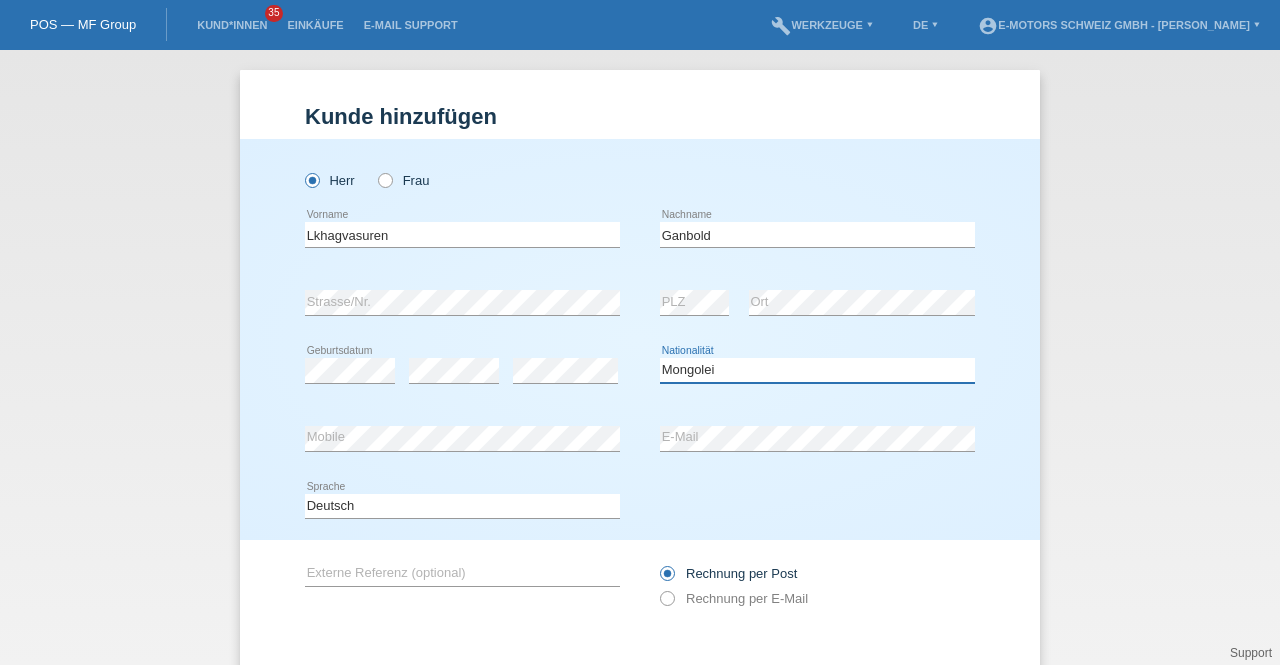 click on "Bitte auswählen...
Schweiz
Deutschland
Liechtenstein
Österreich
------------
Afghanistan
Ägypten
Åland
Albanien
Algerien" at bounding box center [817, 370] 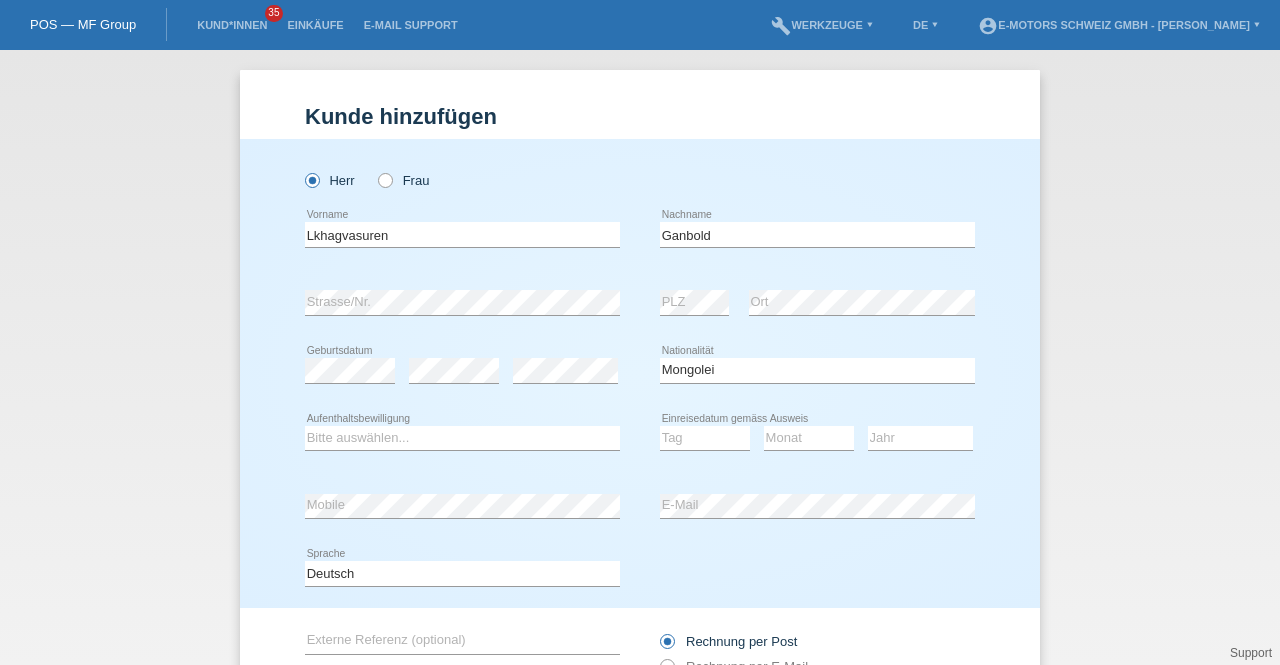 click on "Herr
Frau" at bounding box center (462, 180) 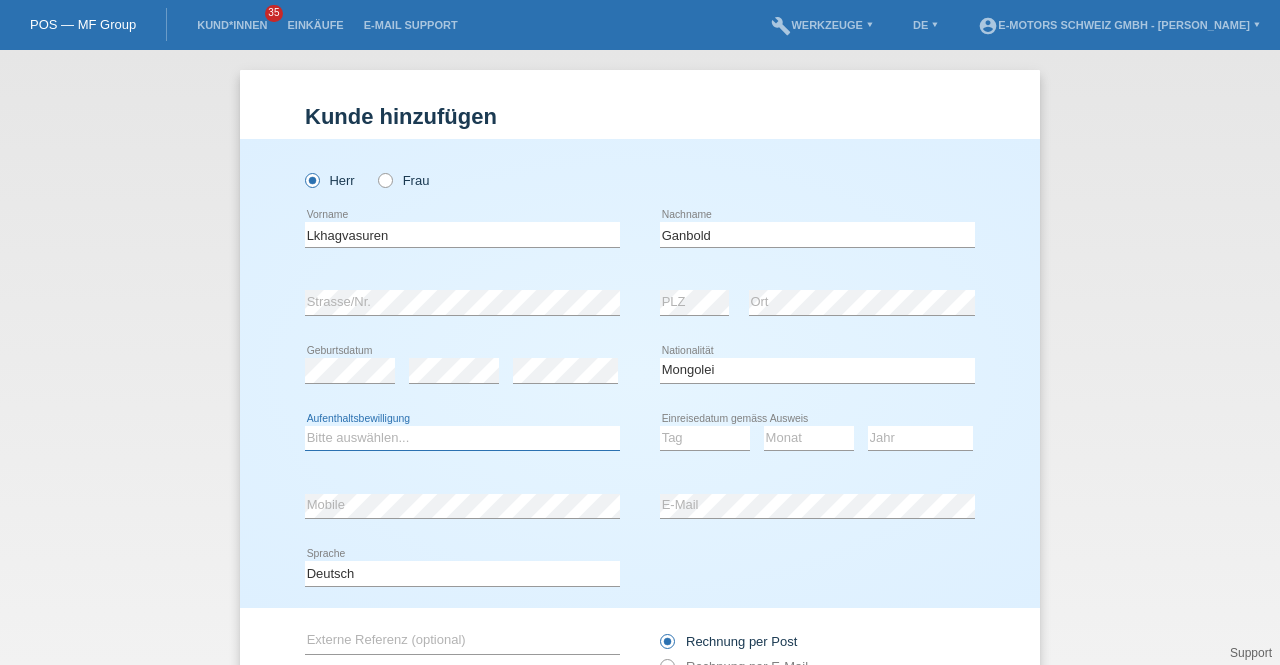 click on "Bitte auswählen...
C
B
B - Flüchtlingsstatus
Andere" at bounding box center [462, 438] 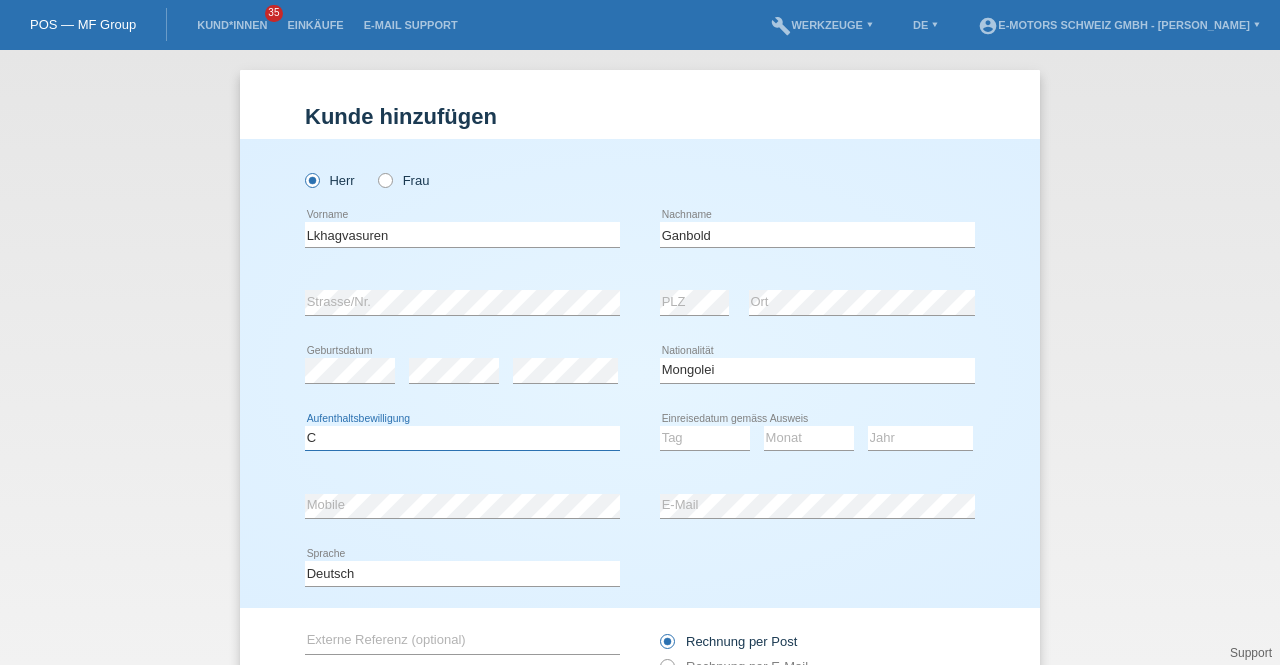 click on "Bitte auswählen...
C
B
B - Flüchtlingsstatus
Andere" at bounding box center [462, 438] 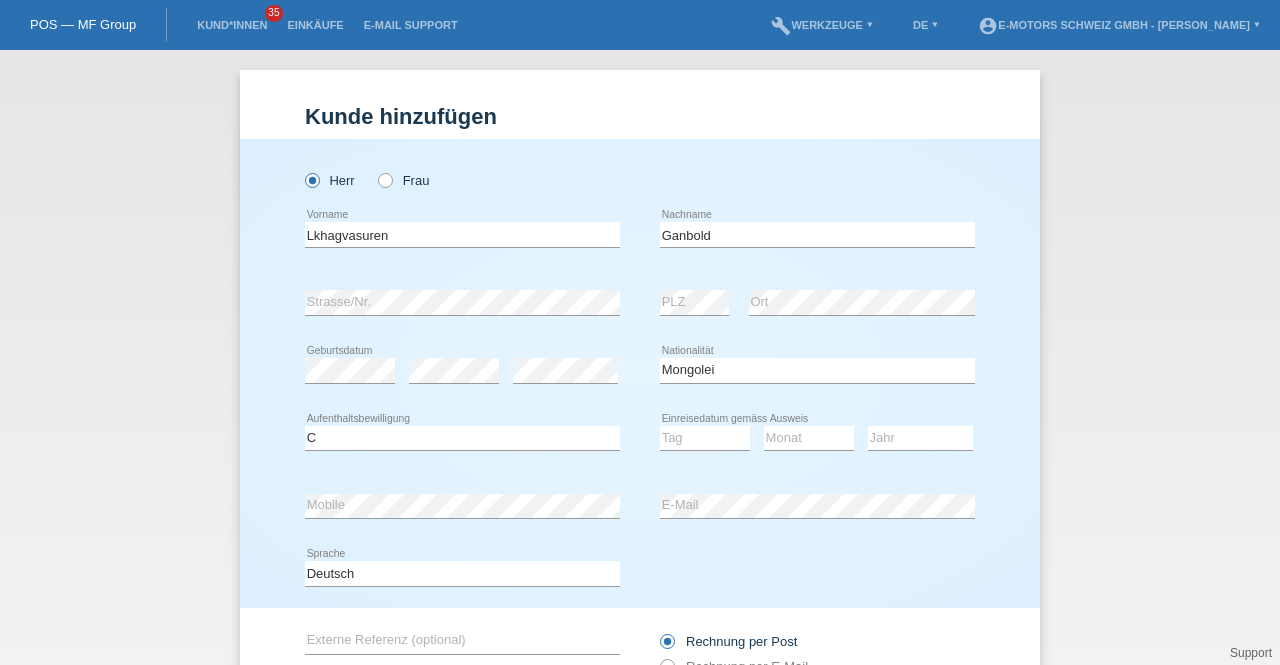 click on "Herr
Frau
Lkhagvasuren
error
Vorname" at bounding box center [640, 373] 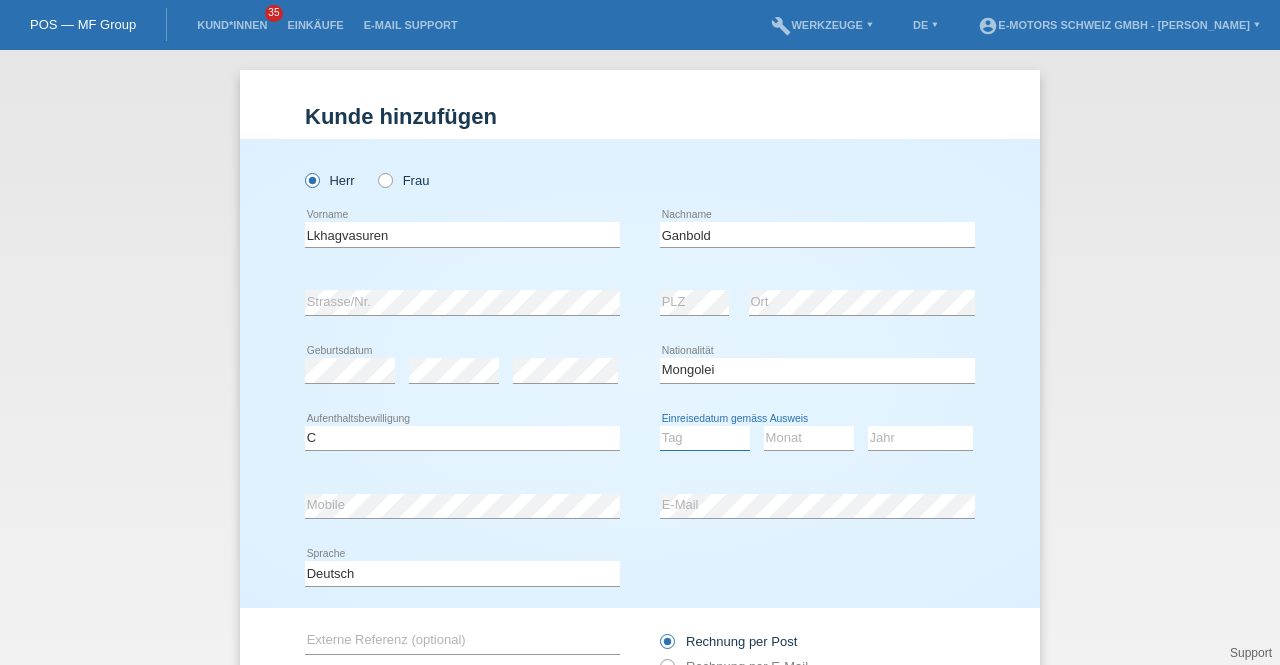 click on "Tag
01
02
03
04
05
06
07
08
09
10 11" at bounding box center (705, 438) 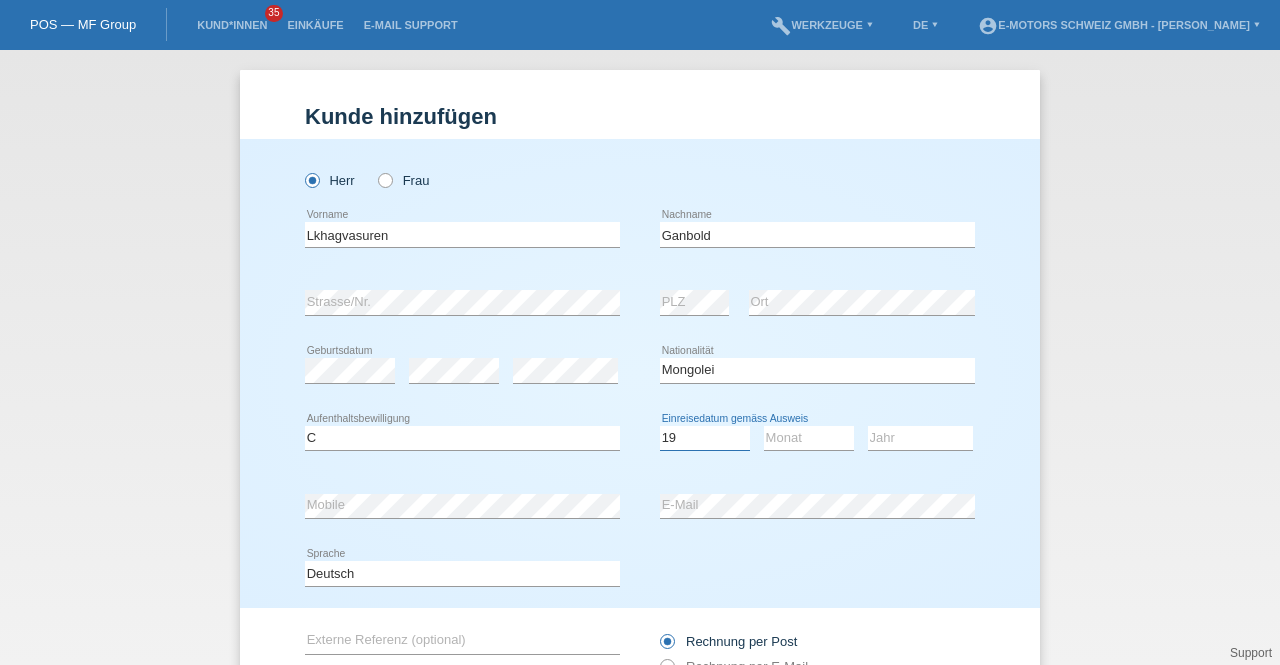 click on "Tag
01
02
03
04
05
06
07
08
09
10 11" at bounding box center (705, 438) 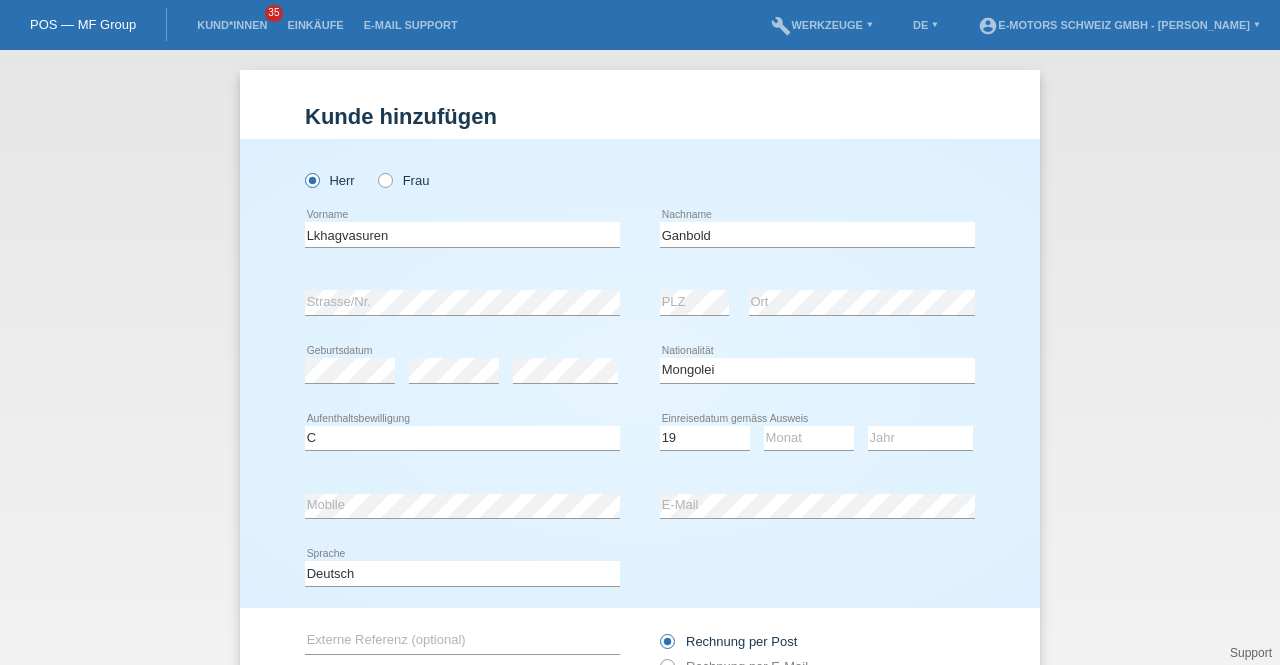 click on "Monat
01
02
03
04
05
06
07
08
09 10 11 12 error" at bounding box center (809, 439) 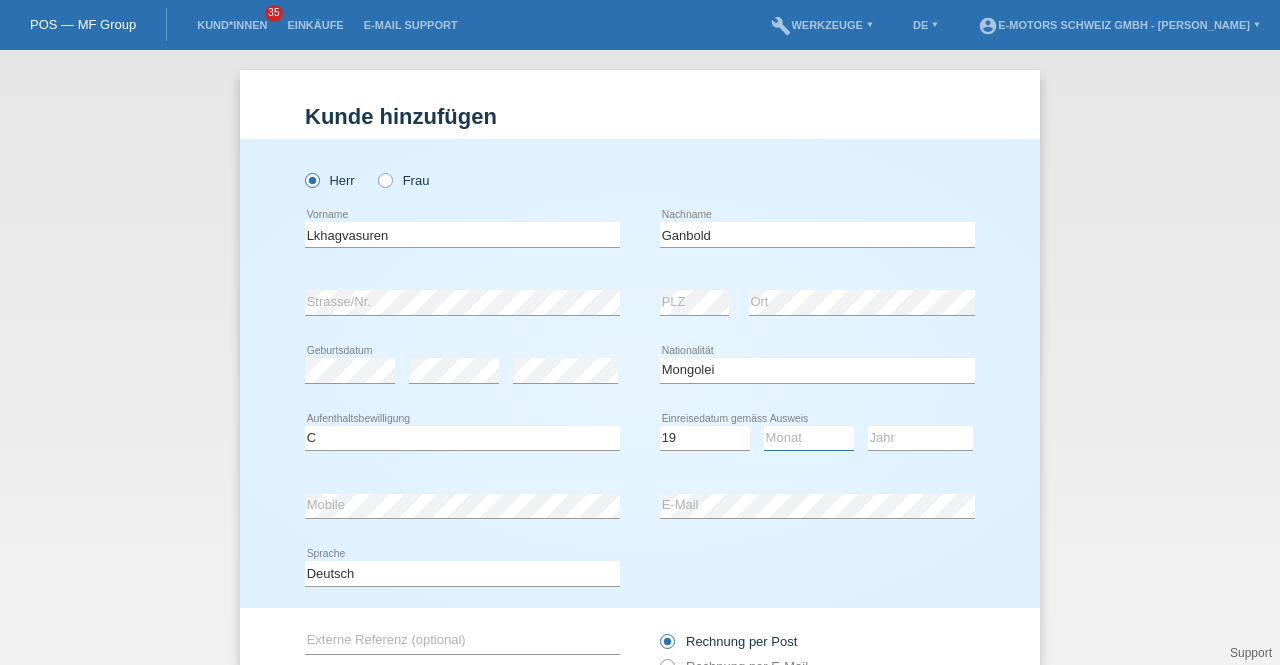 click on "Monat
01
02
03
04
05
06
07
08
09
10 11" at bounding box center [809, 438] 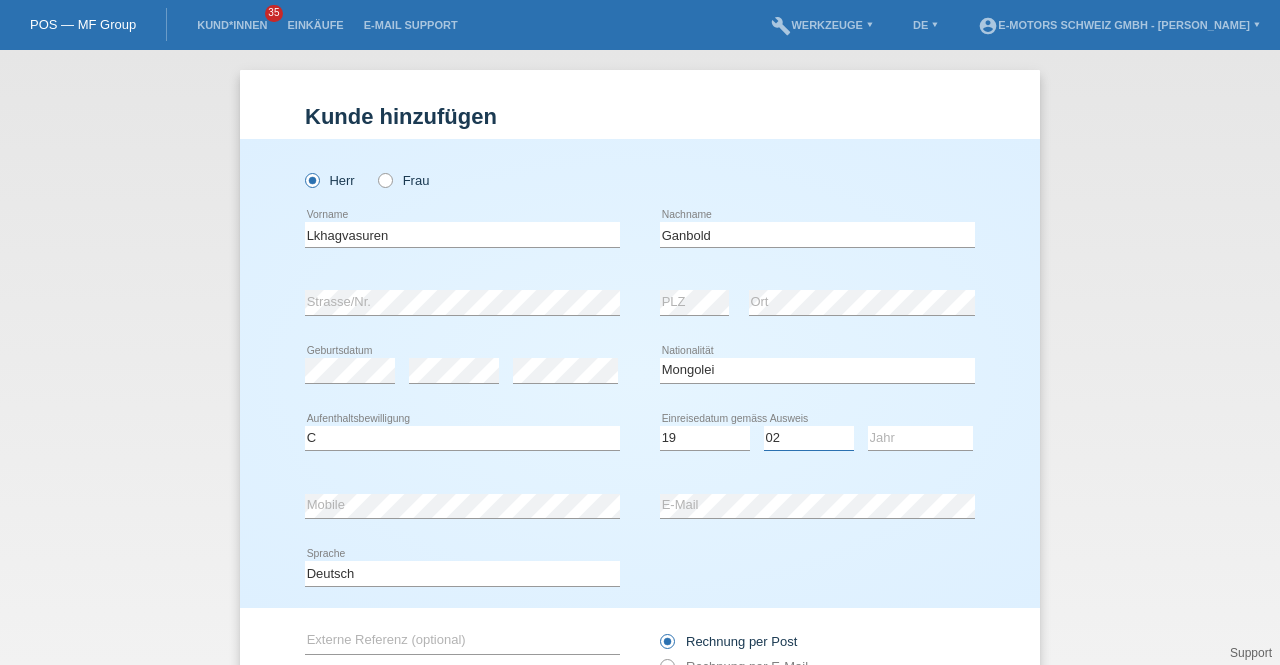 click on "Monat
01
02
03
04
05
06
07
08
09
10 11" at bounding box center (809, 438) 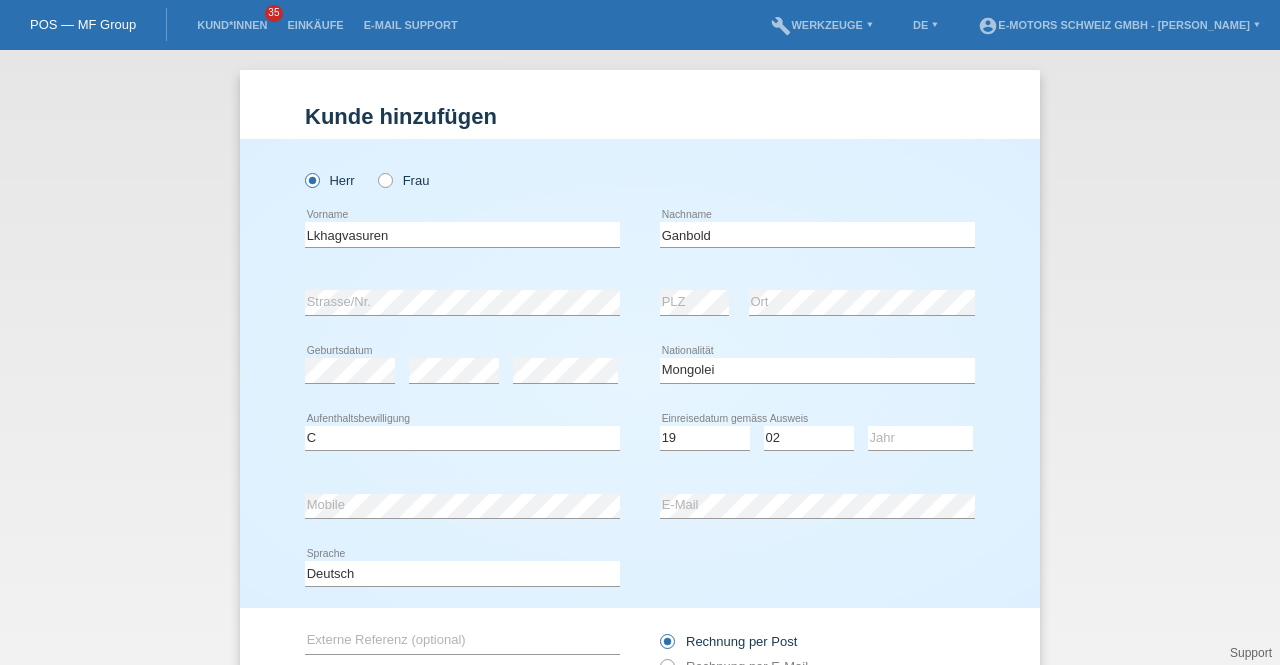 click at bounding box center [920, 450] 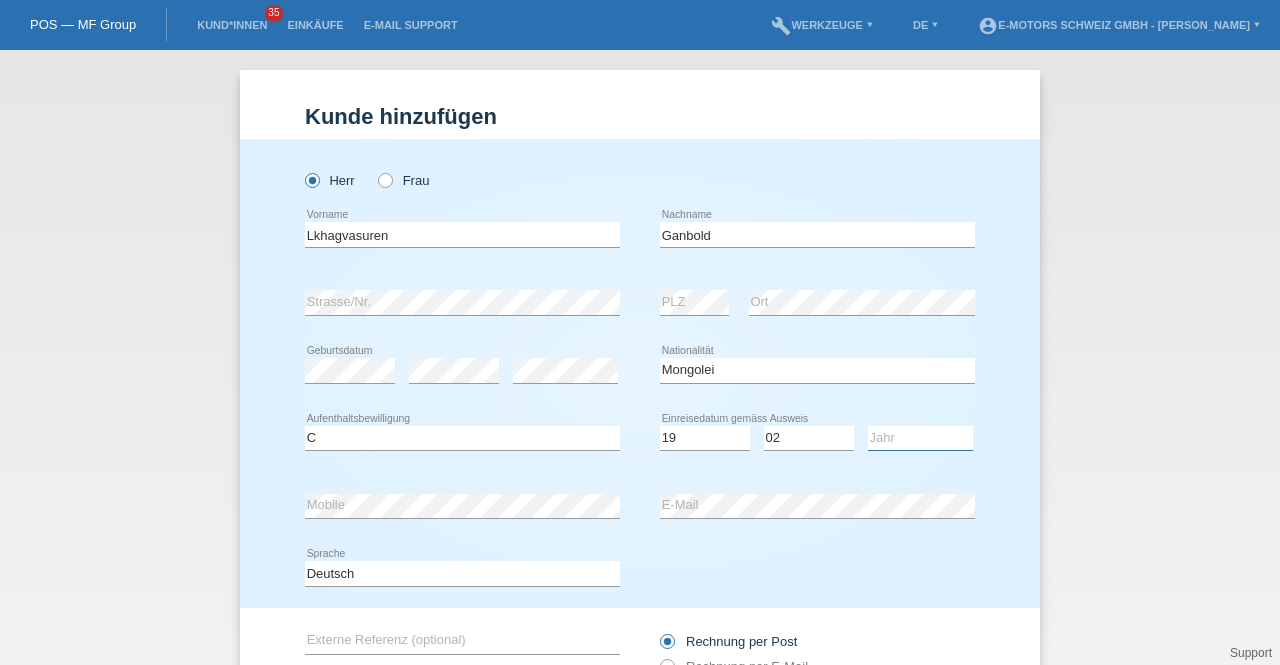 click on "Jahr
2025
2024
2023
2022
2021
2020
2019
2018
2017 2016 2015 2014 2013 2012 2011 2010 2009 2008 2007 2006 2005 2004 2003 2002 2001" at bounding box center (920, 438) 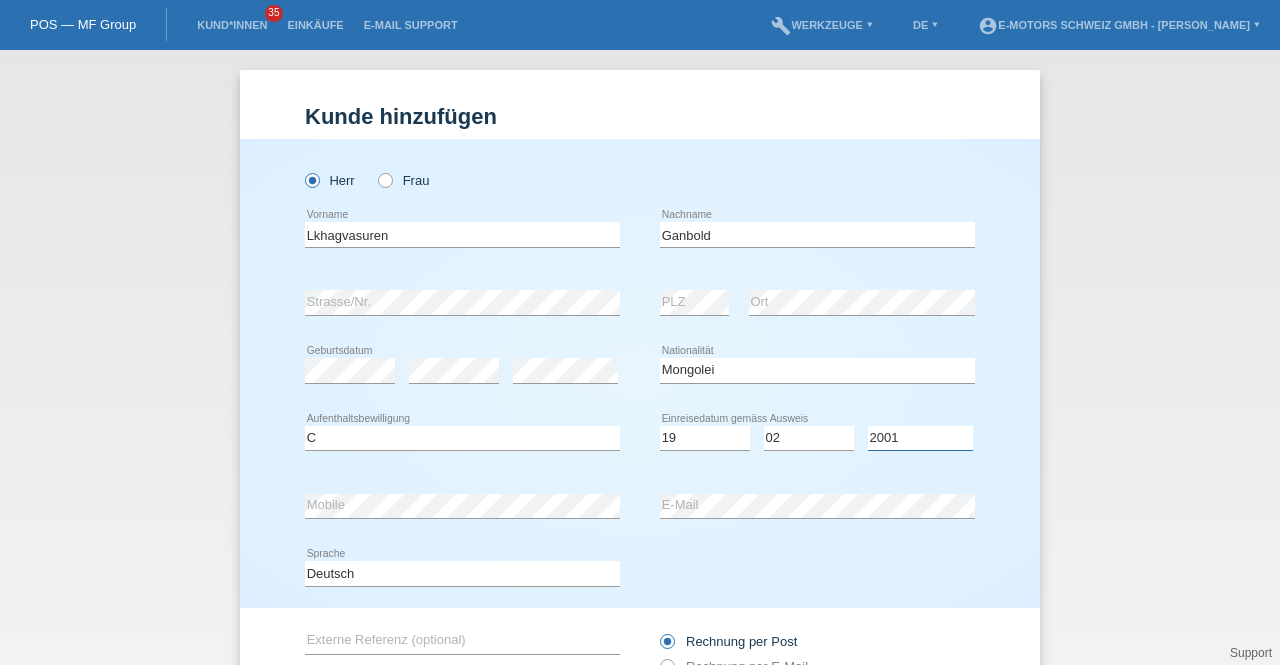 click on "Jahr
2025
2024
2023
2022
2021
2020
2019
2018
2017 2016 2015 2014 2013 2012 2011 2010 2009 2008 2007 2006 2005 2004 2003 2002 2001" at bounding box center [920, 438] 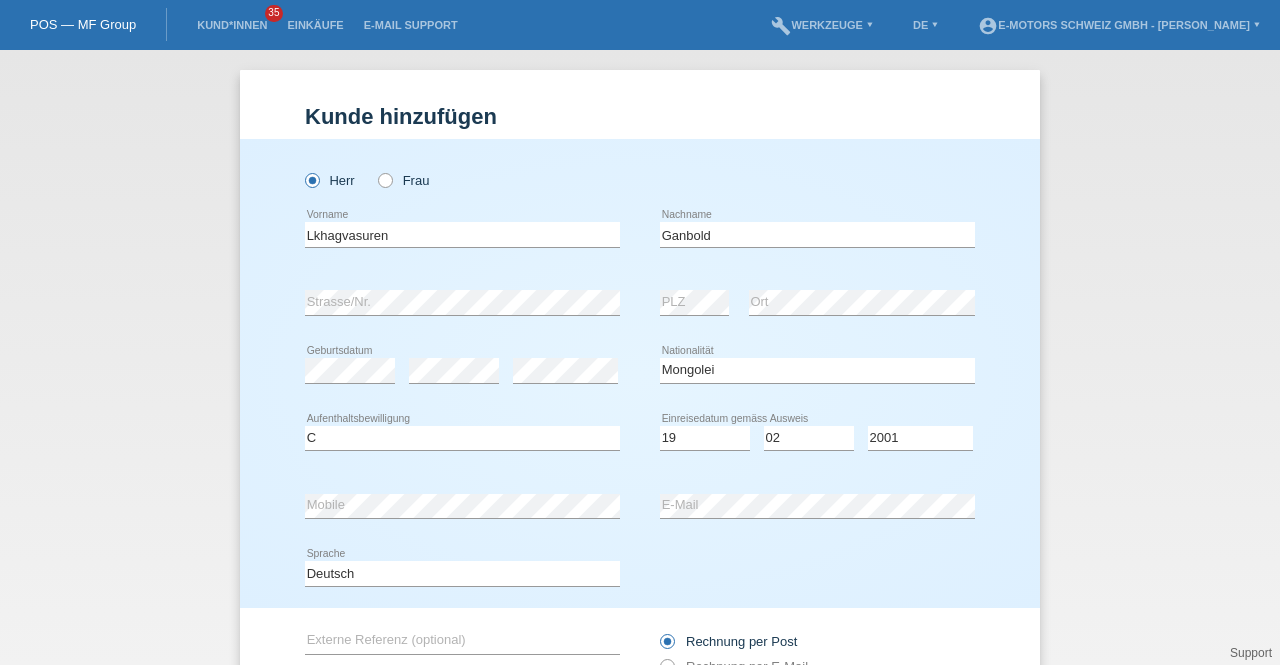 click on "Bitte auswählen...
Schweiz
Deutschland
Liechtenstein
Österreich
------------
Afghanistan
Ägypten
Åland
Albanien
Algerien Andorra Angola" at bounding box center (817, 371) 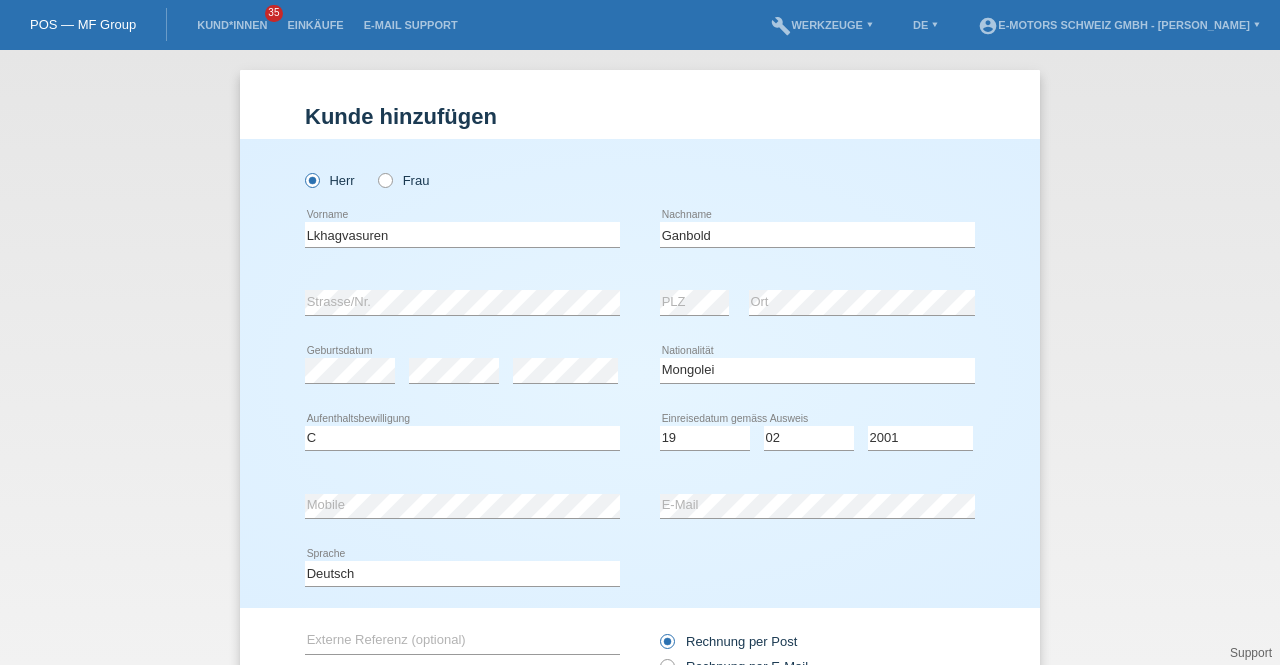 click on "error
E-Mail" at bounding box center [817, 506] 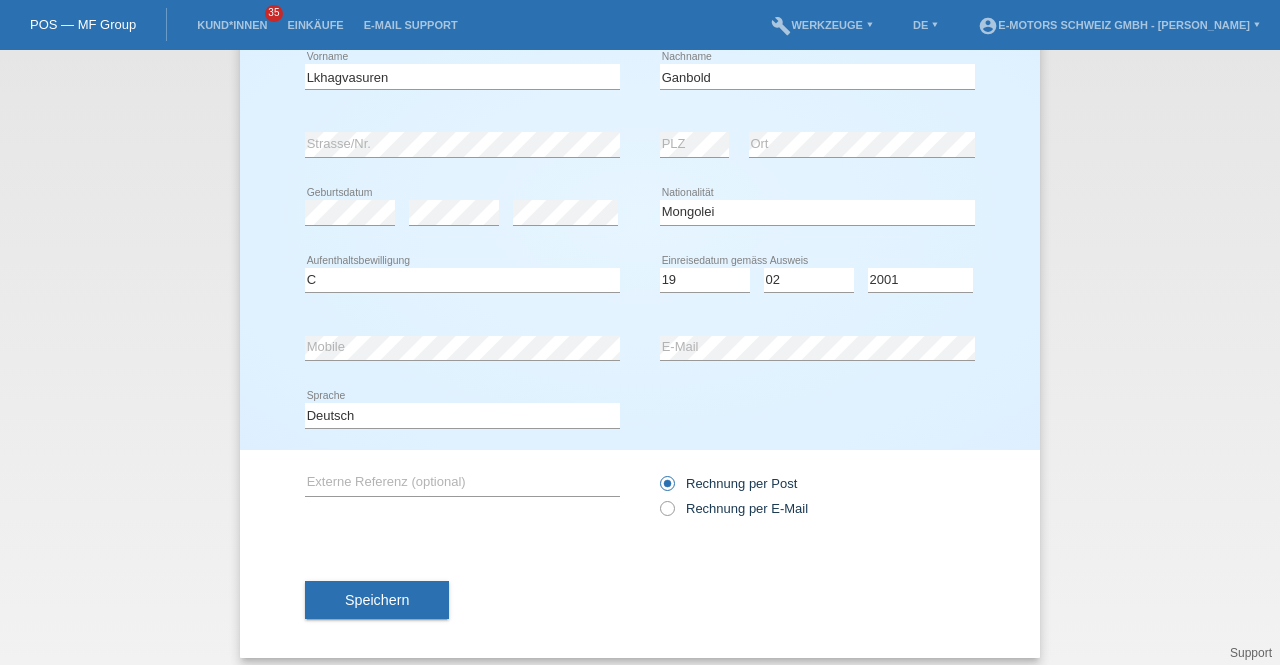 scroll, scrollTop: 161, scrollLeft: 0, axis: vertical 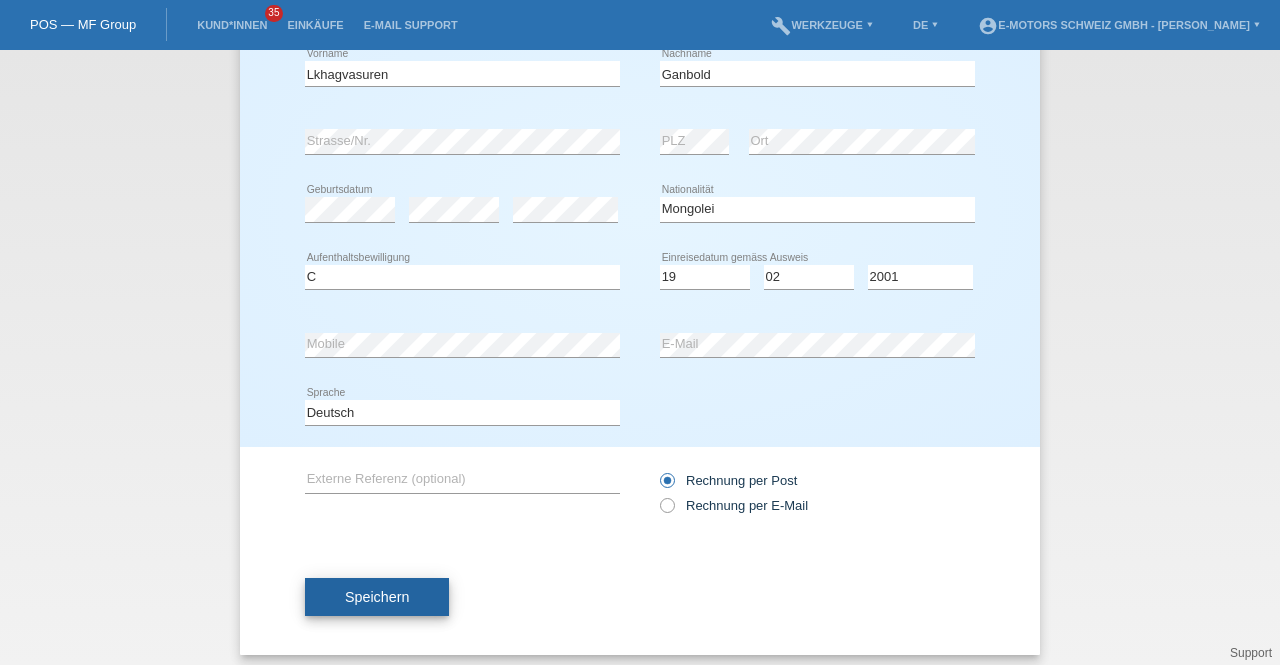 click on "Speichern" at bounding box center [377, 597] 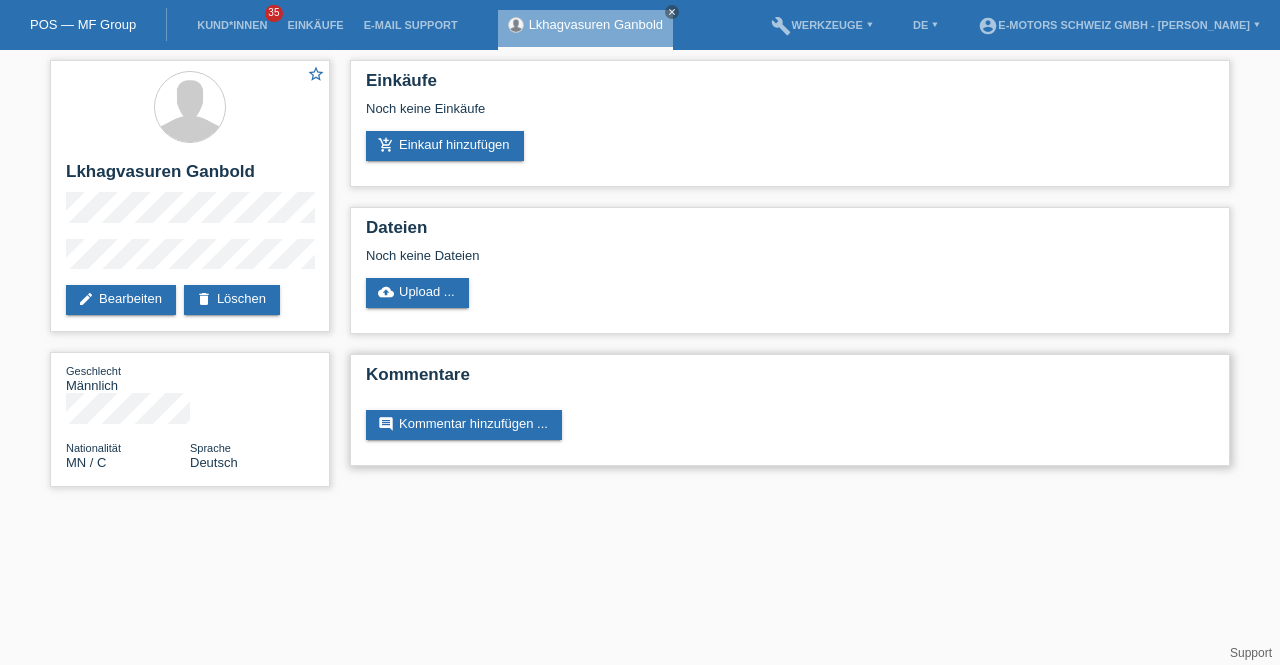 scroll, scrollTop: 0, scrollLeft: 0, axis: both 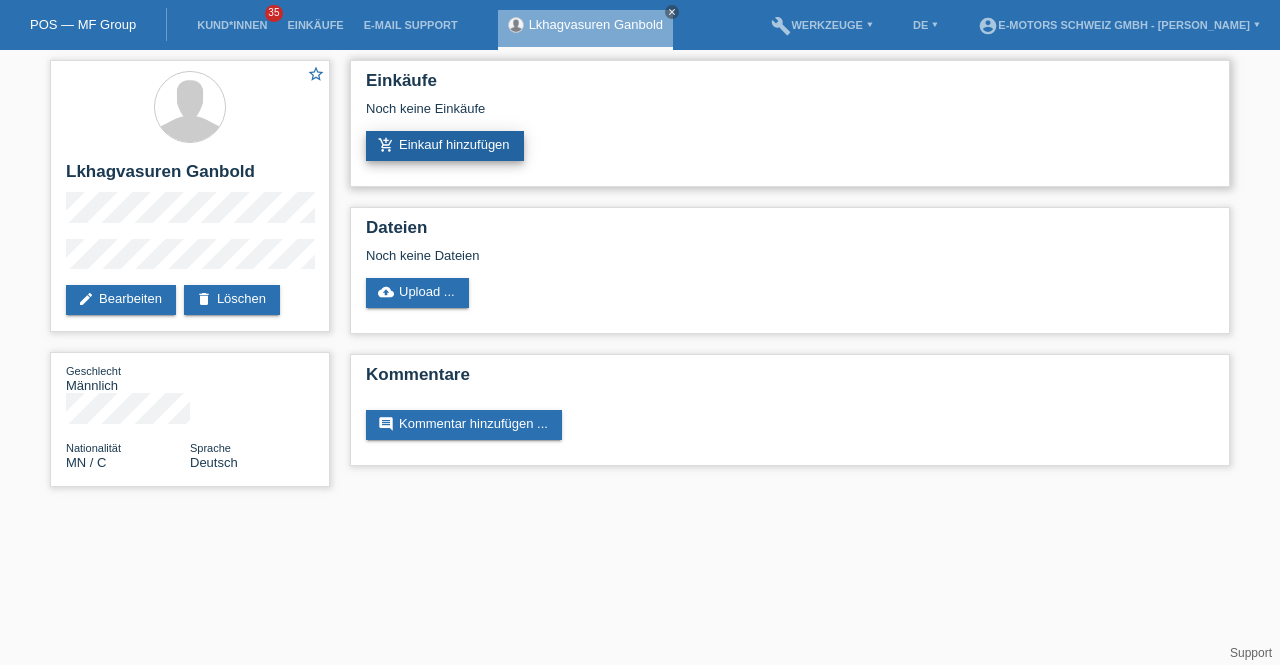 click on "add_shopping_cart  Einkauf hinzufügen" at bounding box center [445, 146] 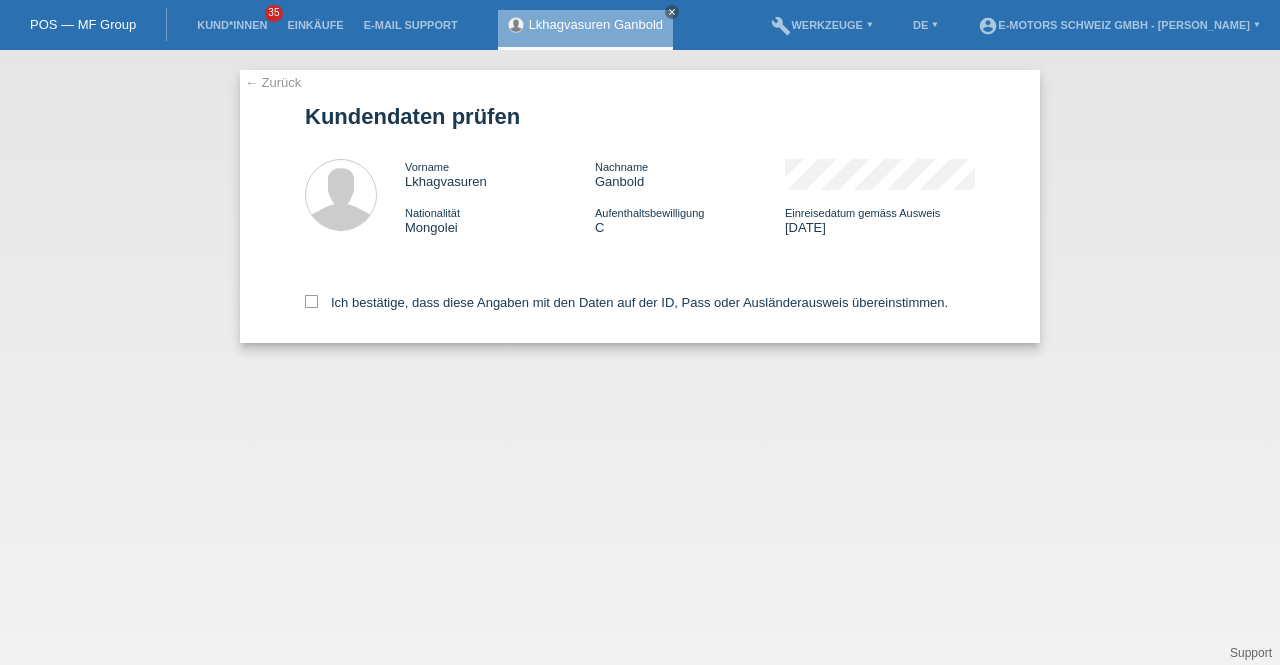scroll, scrollTop: 0, scrollLeft: 0, axis: both 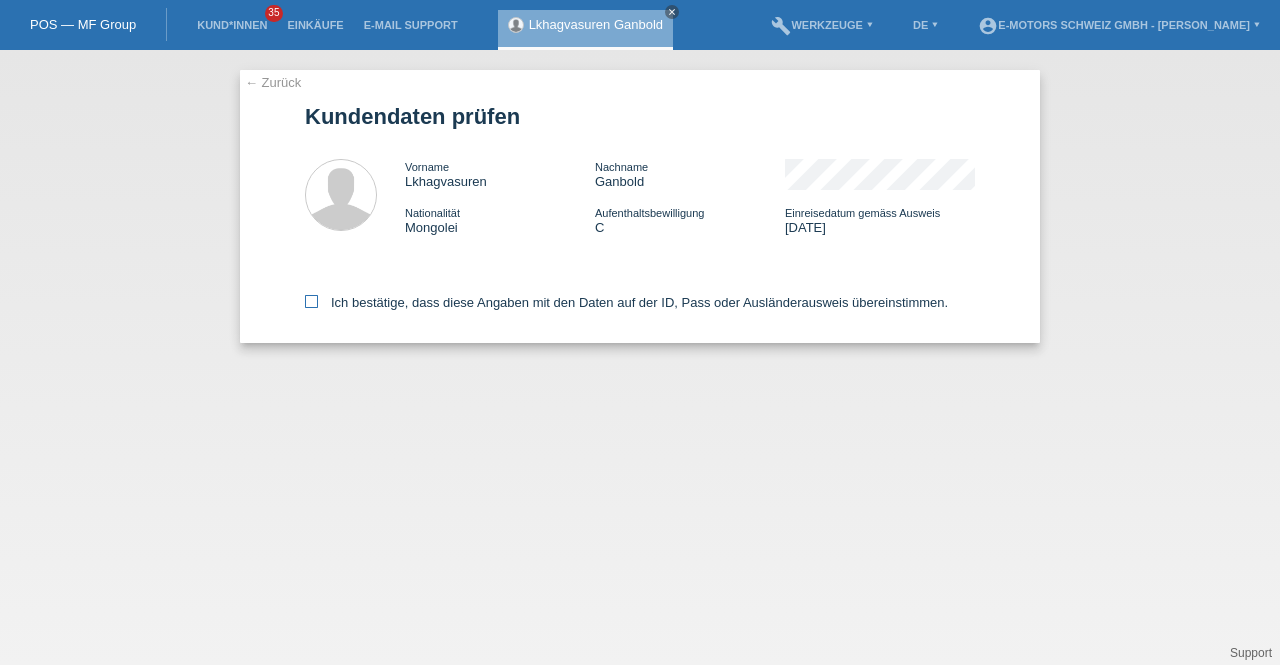 click on "Ich bestätige, dass diese Angaben mit den Daten auf der ID, Pass oder Ausländerausweis übereinstimmen." at bounding box center (626, 302) 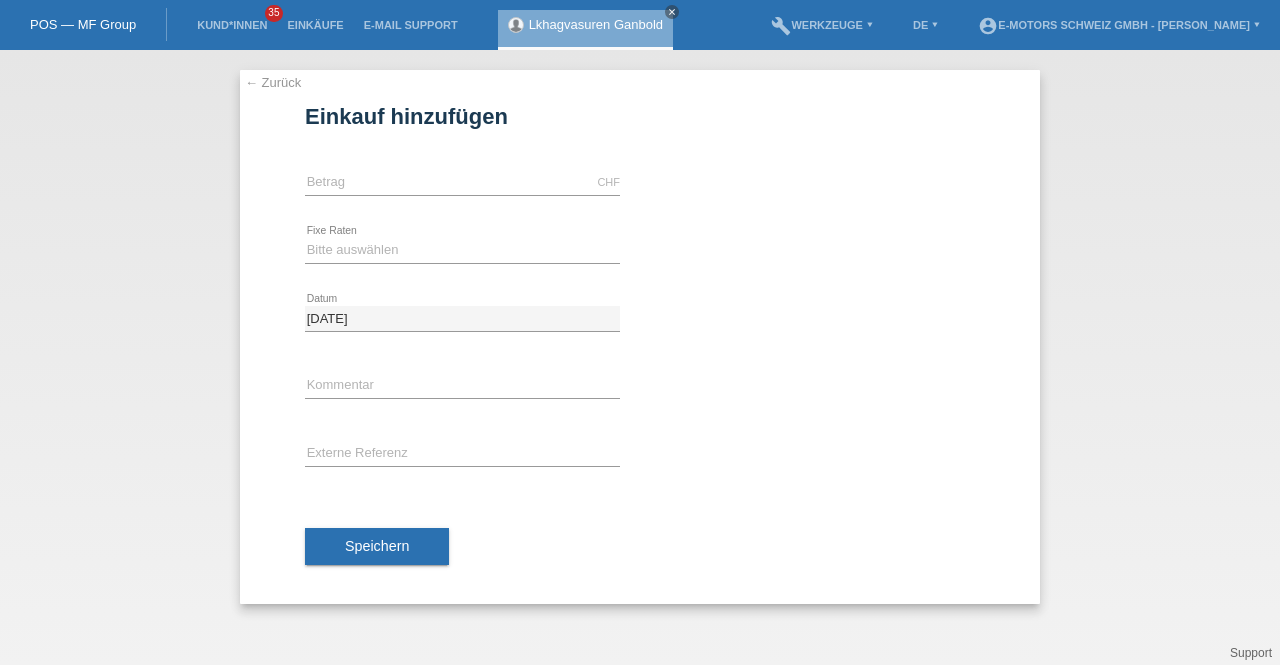 scroll, scrollTop: 0, scrollLeft: 0, axis: both 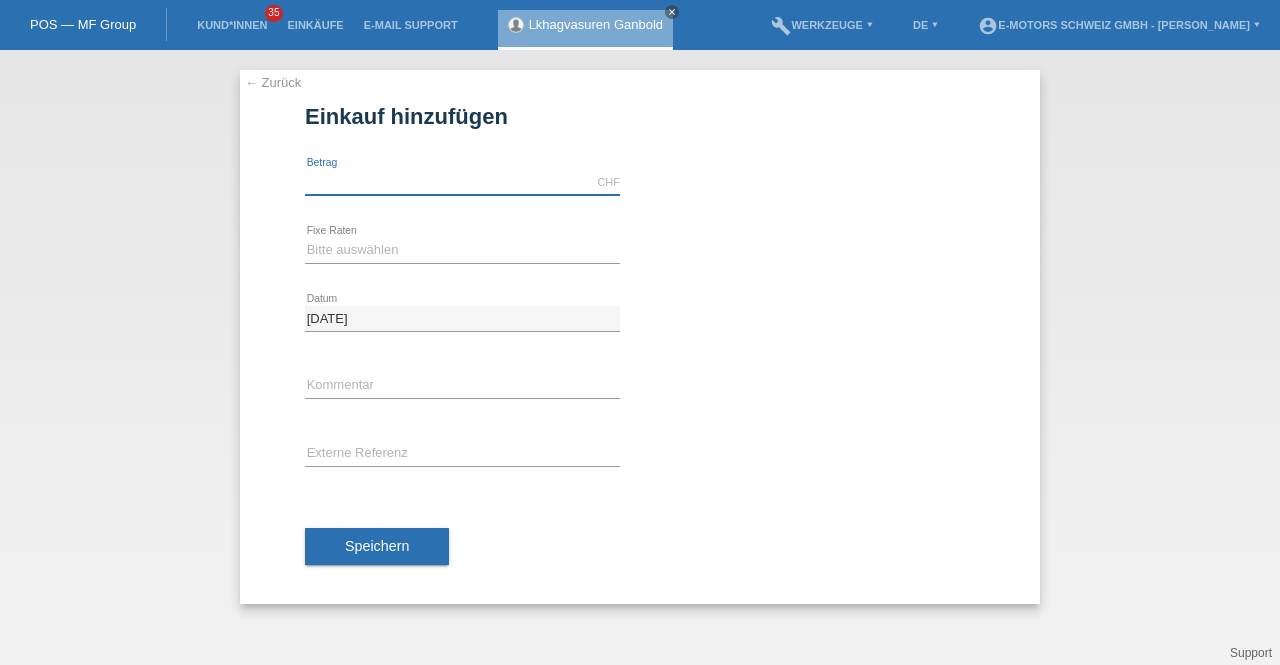 click at bounding box center (462, 182) 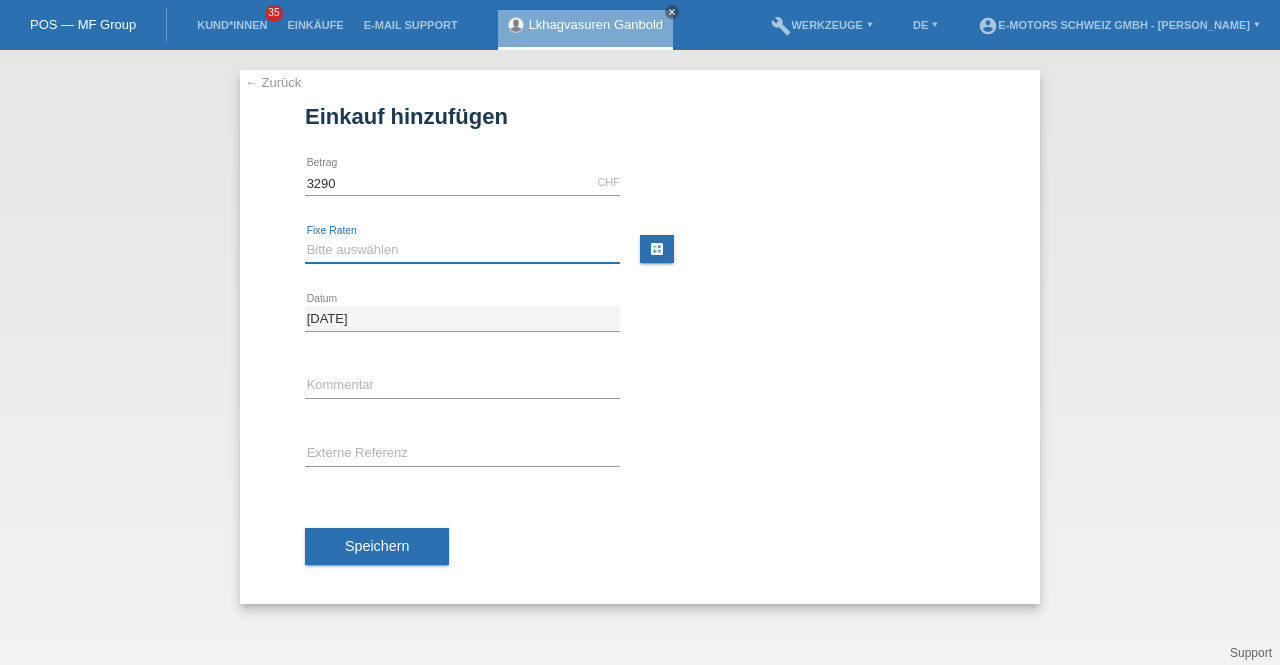 type on "3290.00" 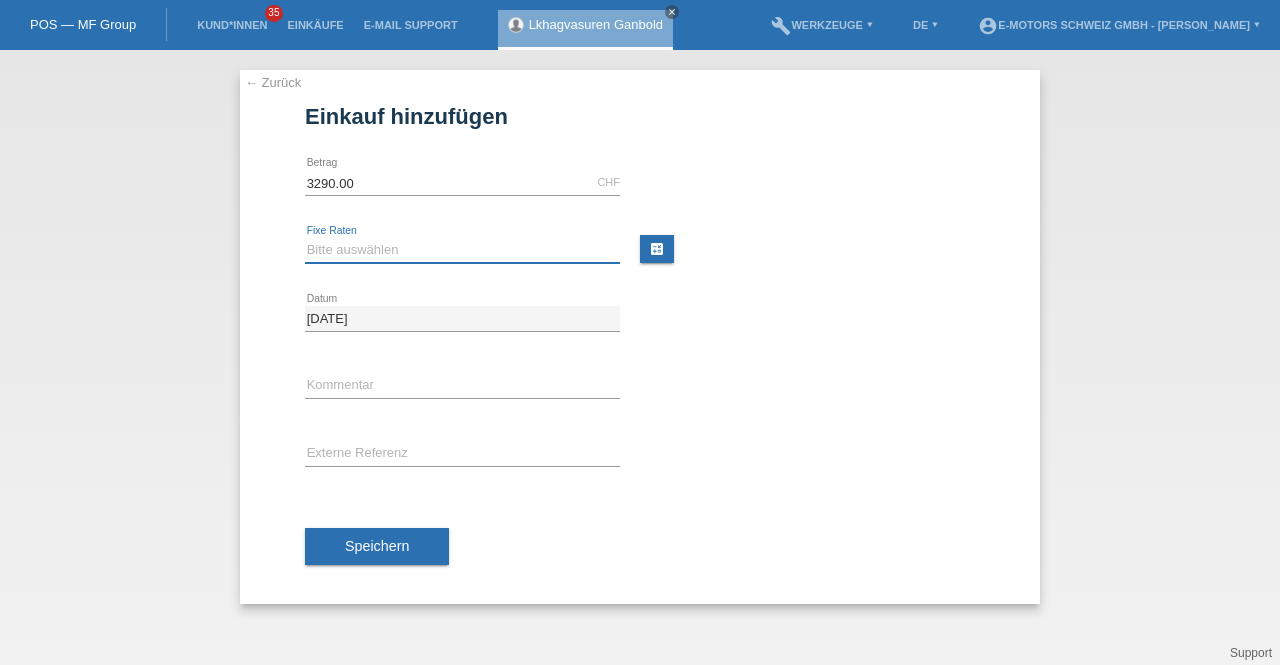click on "Bitte auswählen
12 Raten
24 Raten
36 Raten
48 Raten" at bounding box center (462, 250) 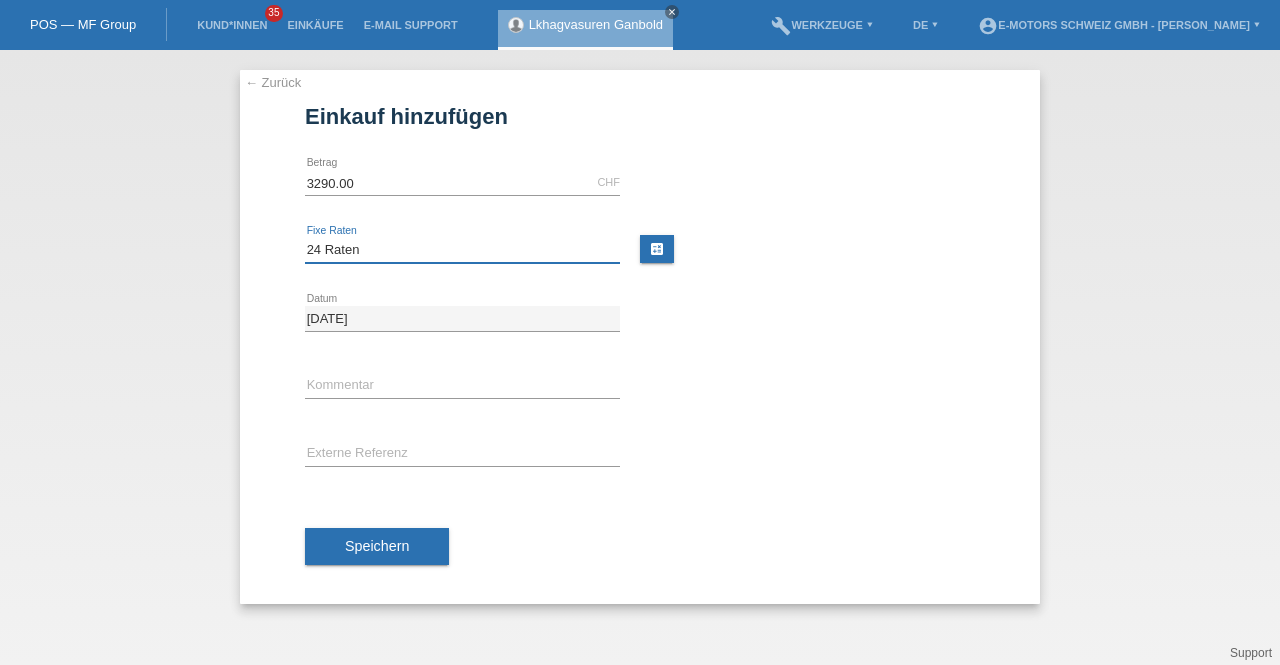click on "Bitte auswählen
12 Raten
24 Raten
36 Raten
48 Raten" at bounding box center [462, 250] 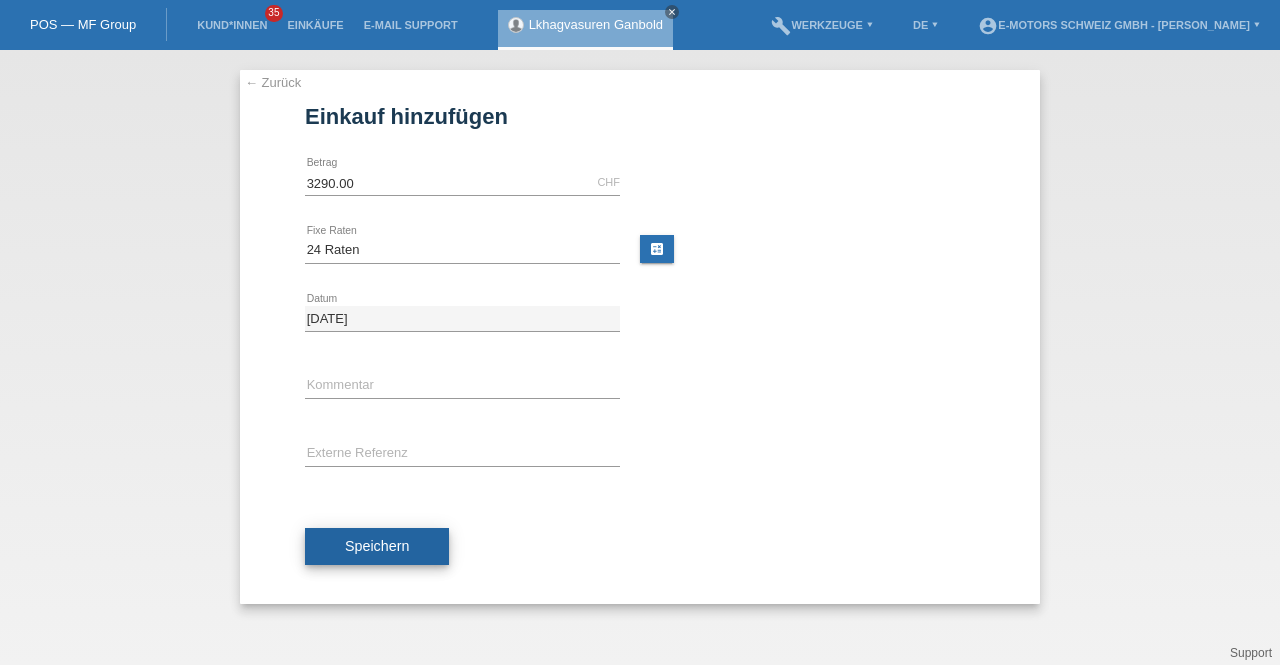 click on "Speichern" at bounding box center [377, 546] 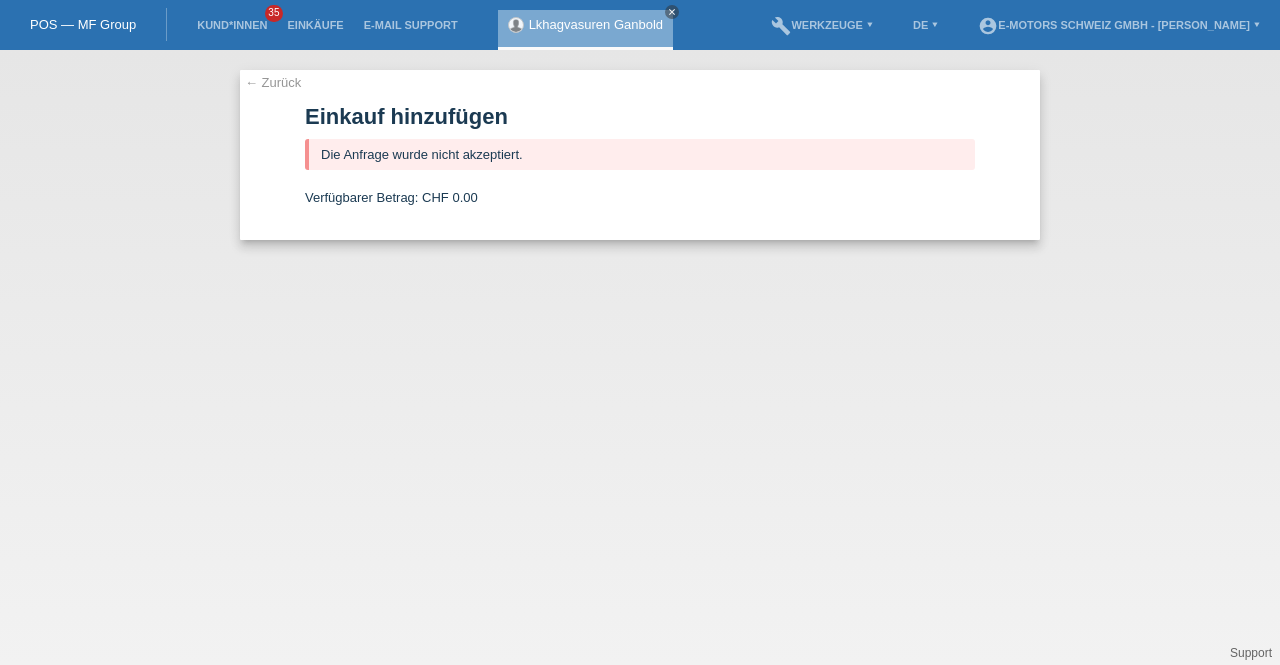 click on "Lkhagvasuren Ganbold" at bounding box center (596, 24) 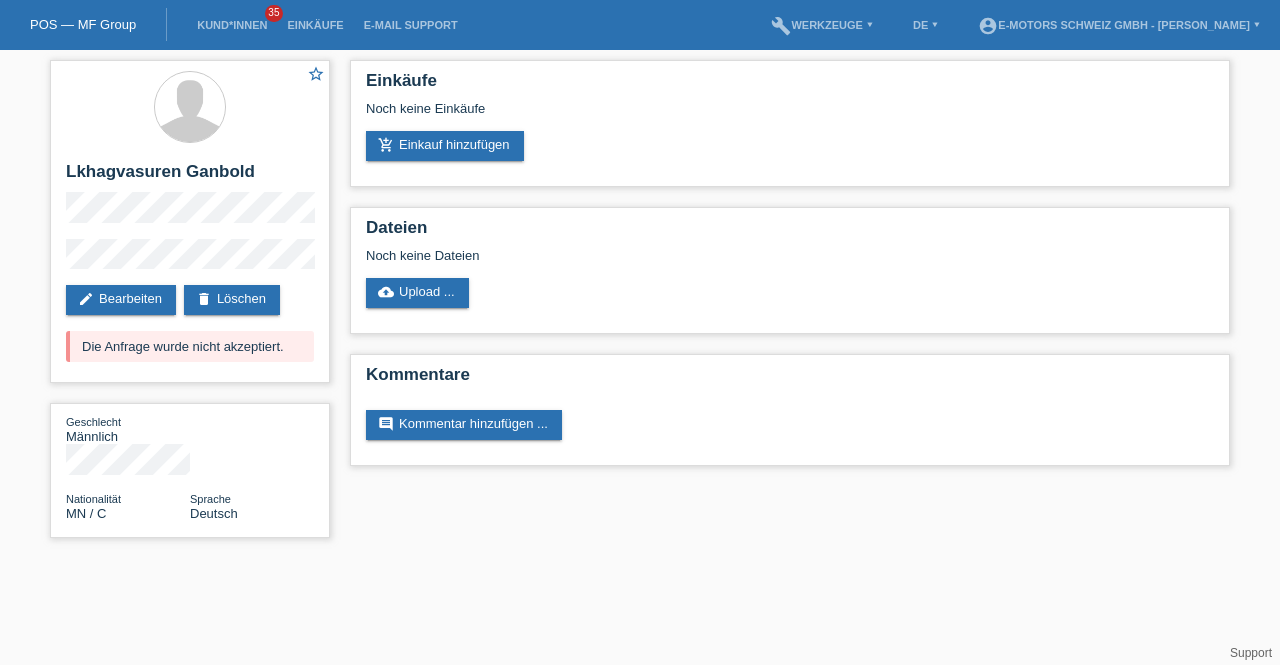 scroll, scrollTop: 0, scrollLeft: 0, axis: both 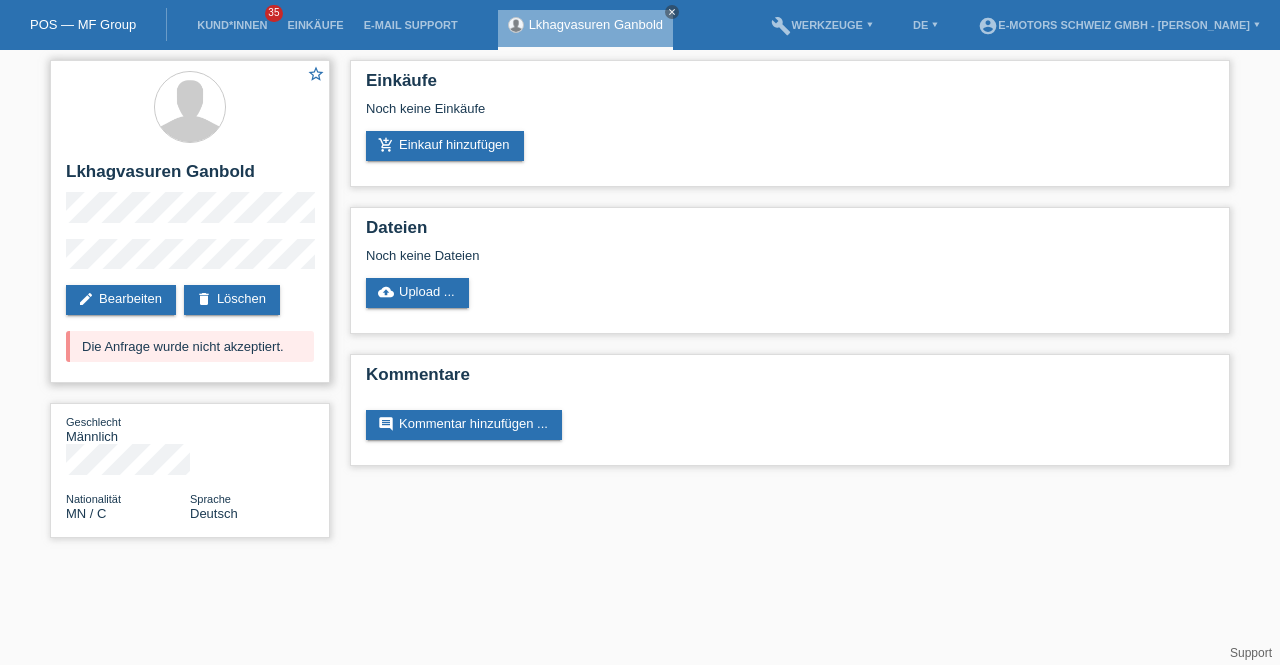 click on "Die Anfrage wurde nicht akzeptiert." at bounding box center (190, 346) 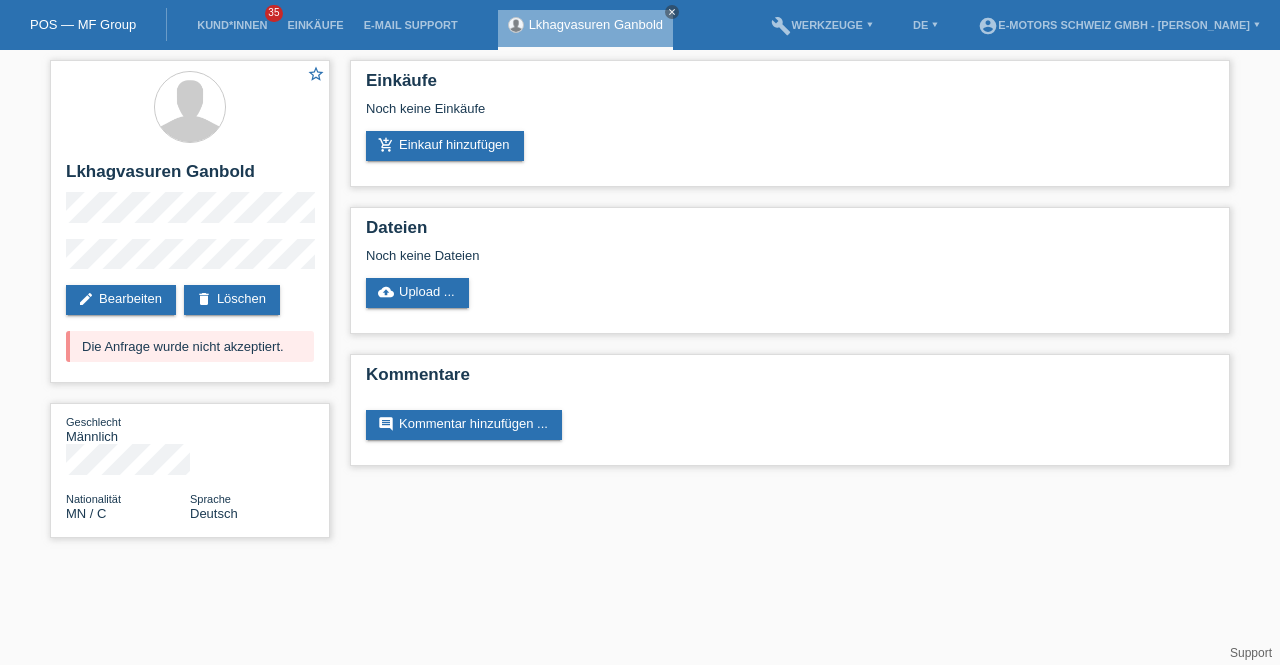 click on "POS — MF Group
Kund*innen
35
Einkäufe
E-Mail Support
[GEOGRAPHIC_DATA][PERSON_NAME]
close" at bounding box center (640, 279) 